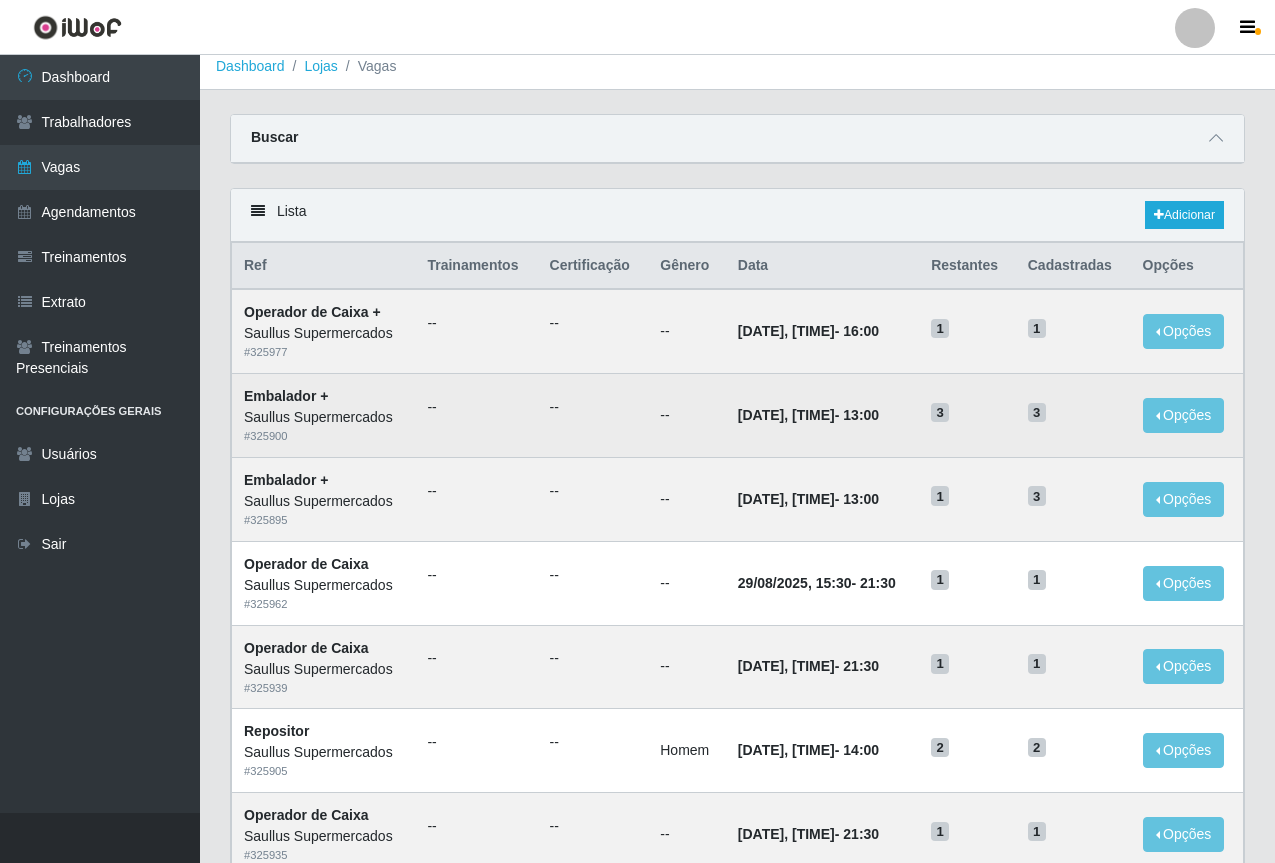 scroll, scrollTop: 0, scrollLeft: 0, axis: both 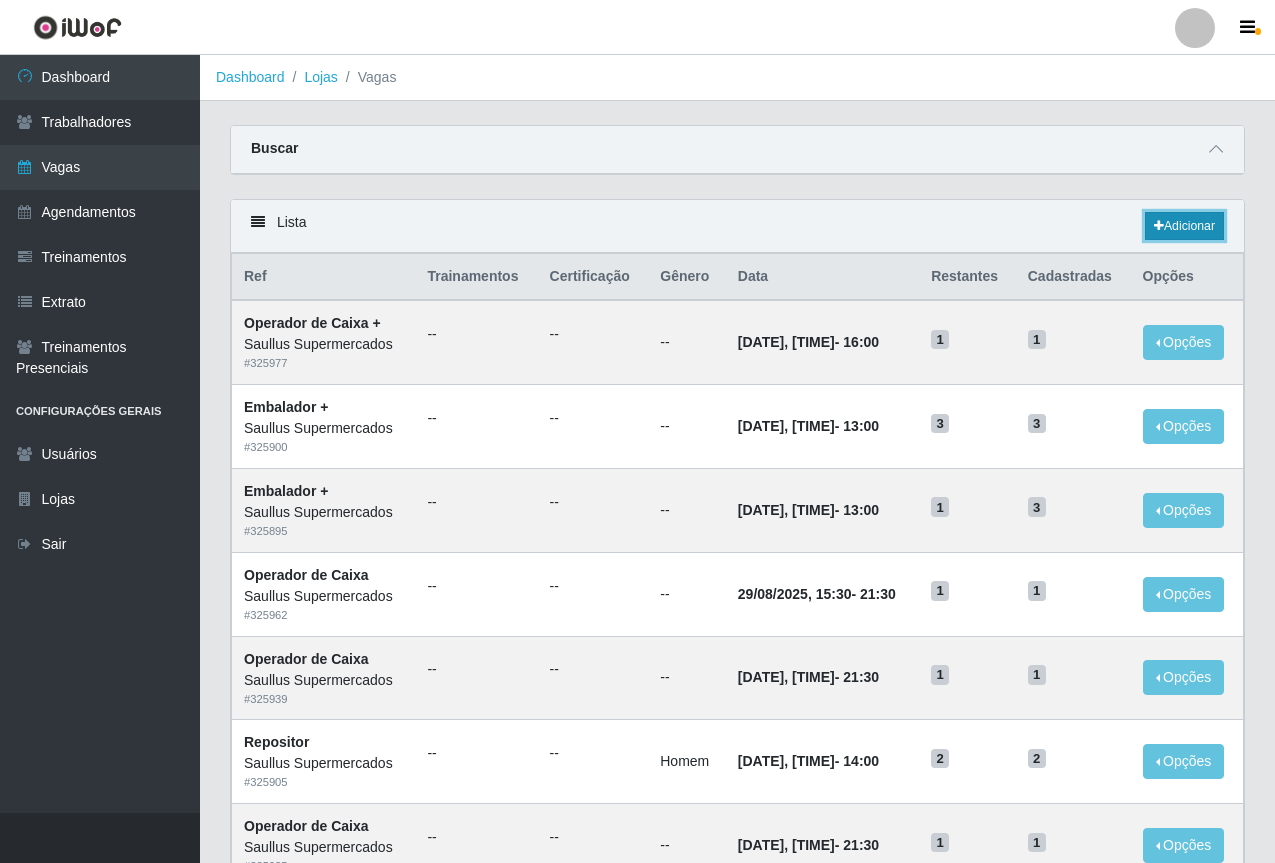 click on "Adicionar" at bounding box center (1184, 226) 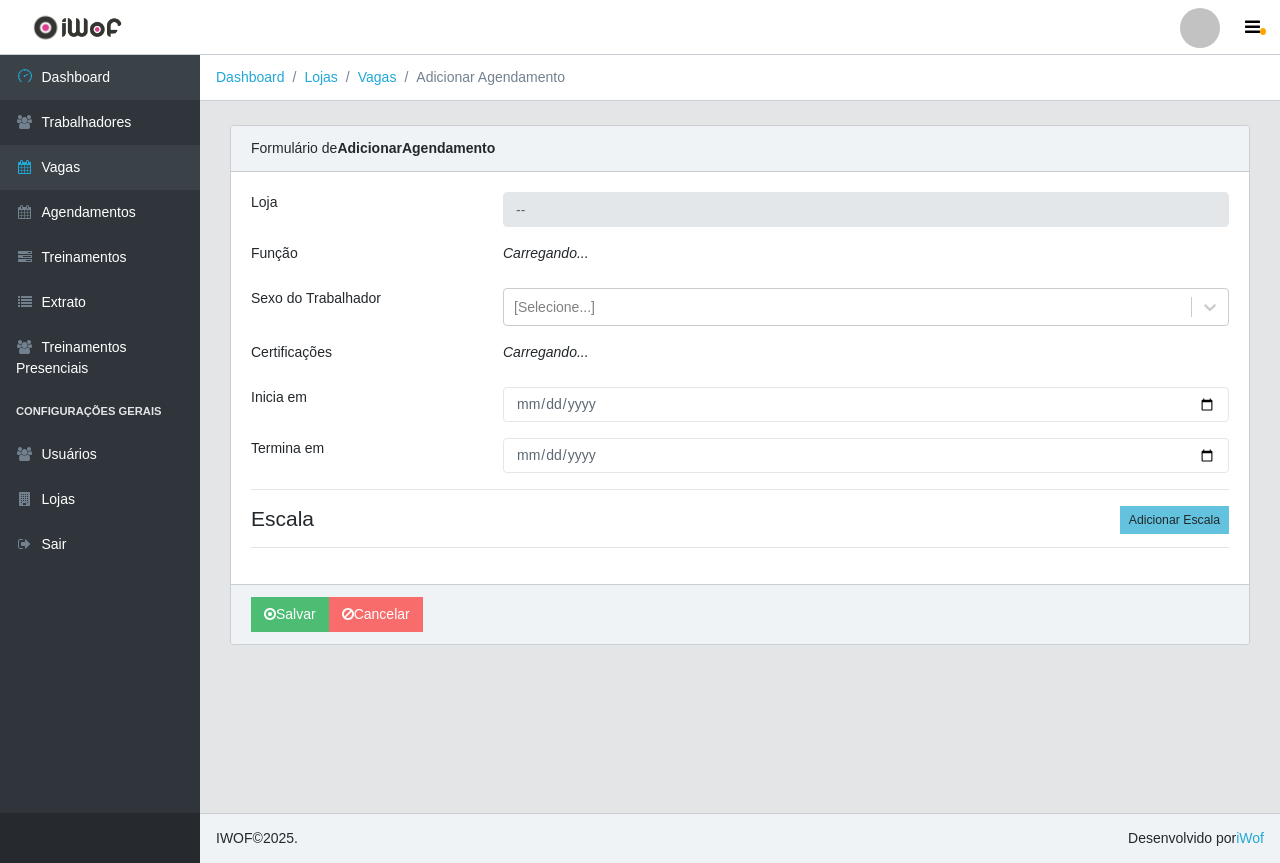 type on "Saullus Supermercados" 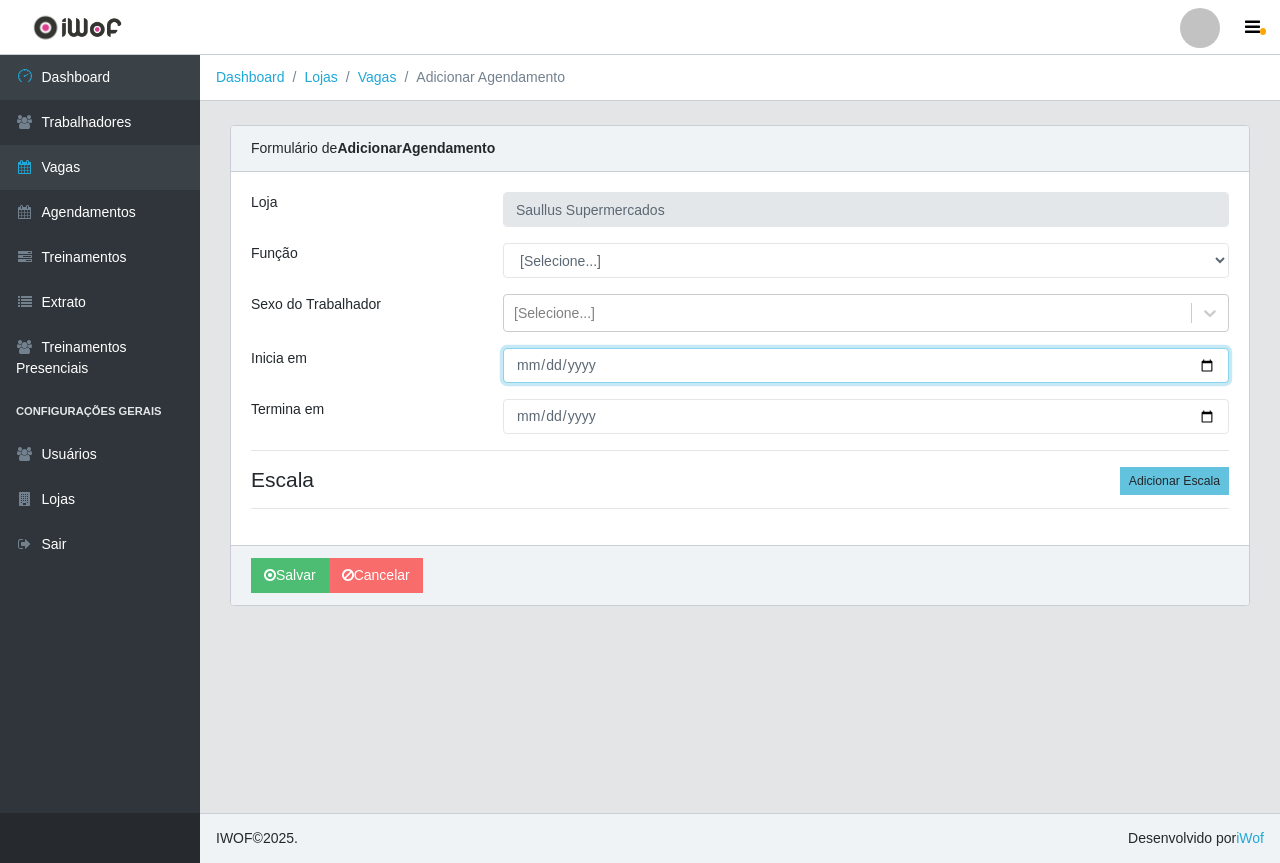 click on "Inicia em" at bounding box center [866, 365] 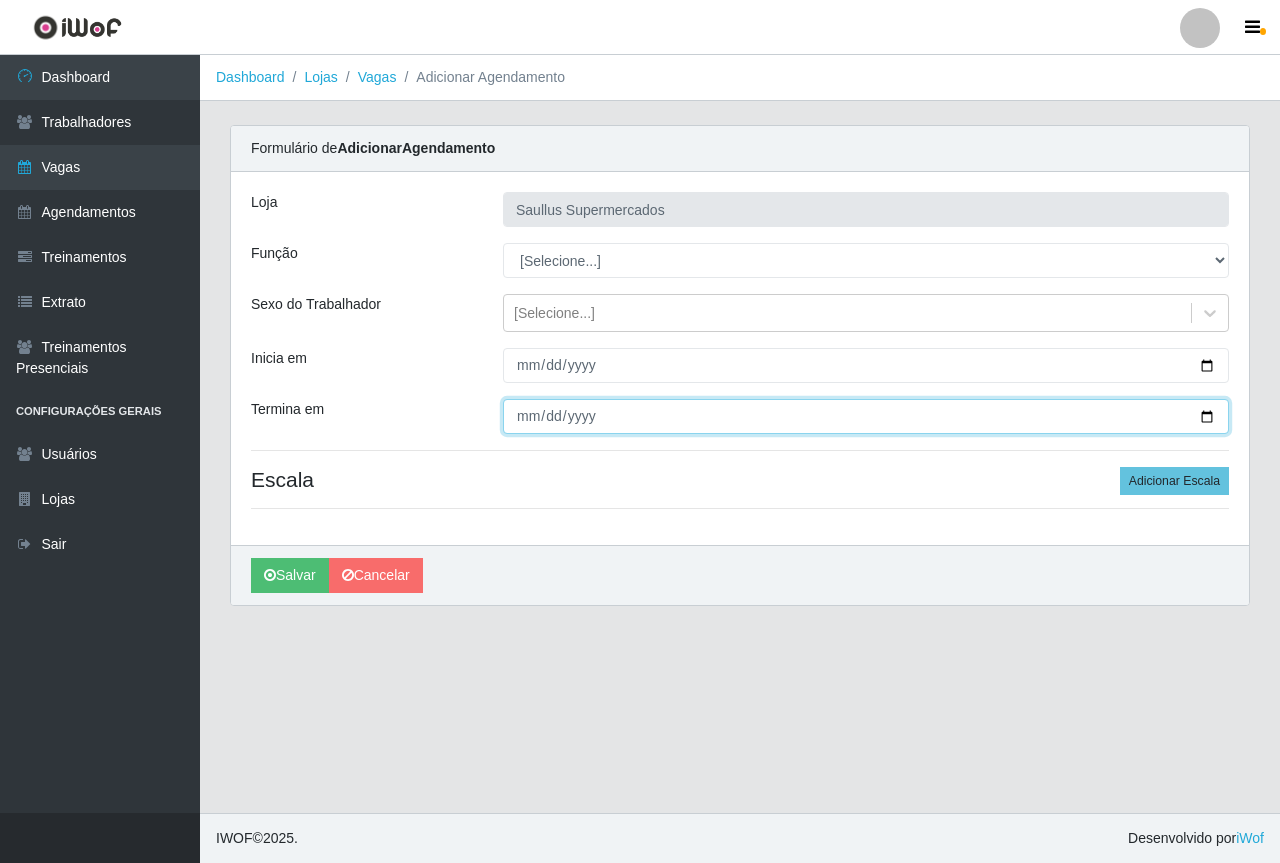click on "Termina em" at bounding box center (866, 416) 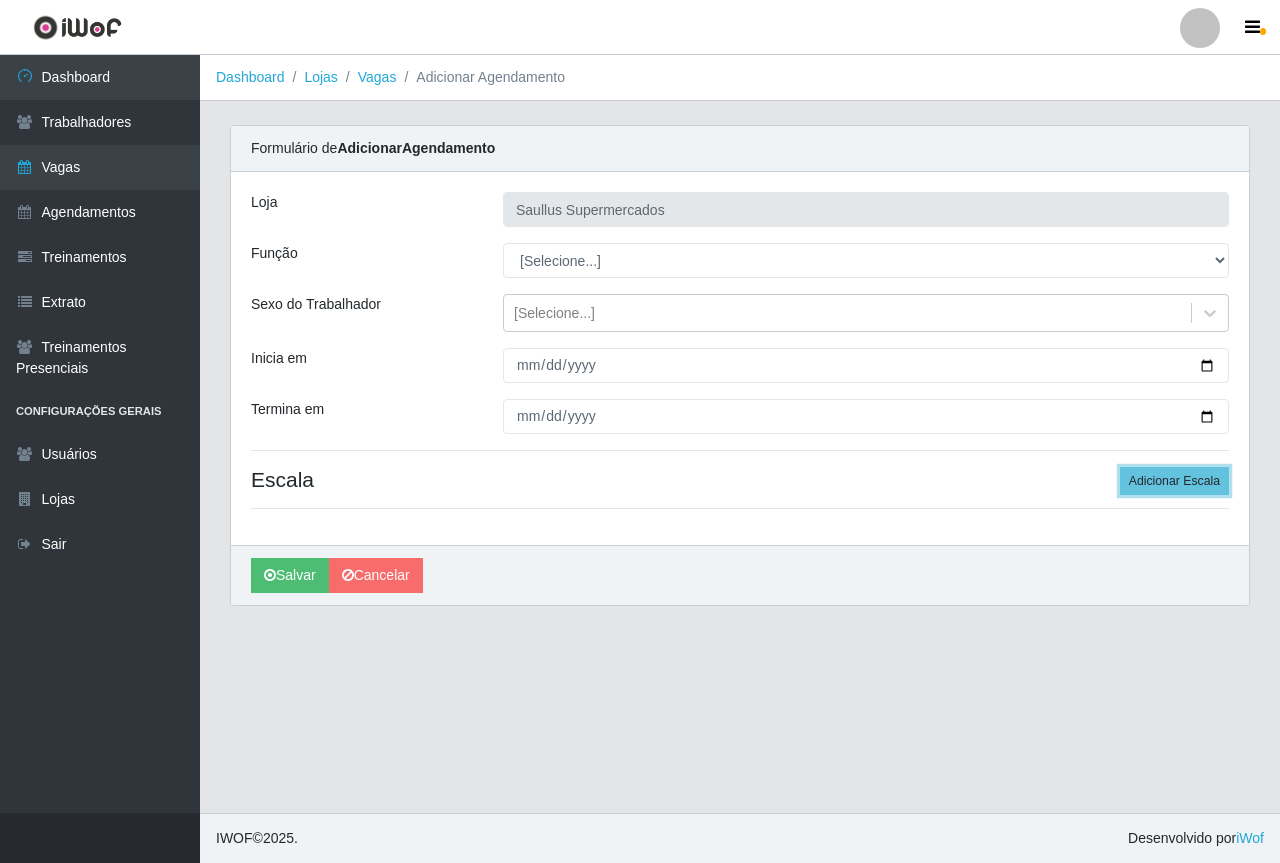 drag, startPoint x: 1215, startPoint y: 483, endPoint x: 1226, endPoint y: 470, distance: 17.029387 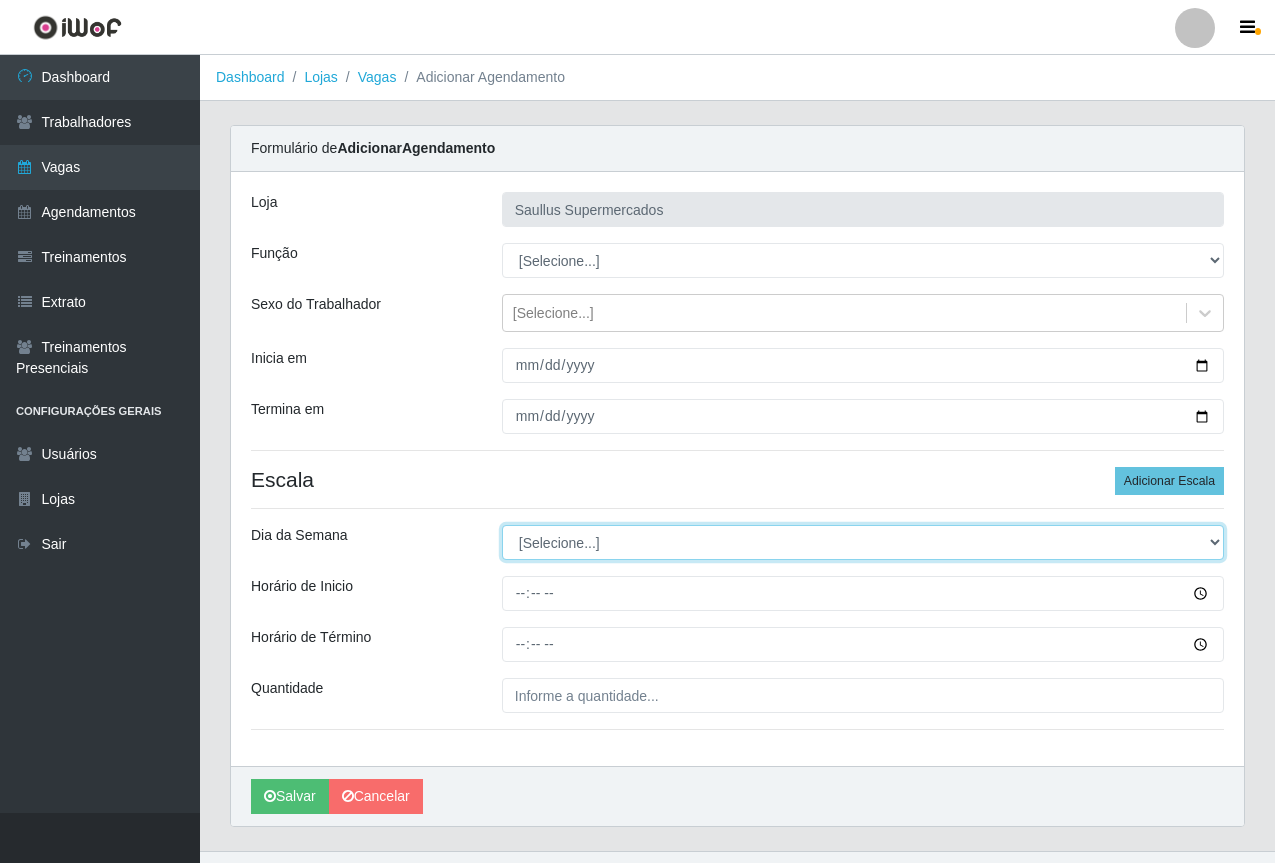 click on "[Selecione...] Segunda Terça Quarta Quinta Sexta Sábado Domingo" at bounding box center (863, 542) 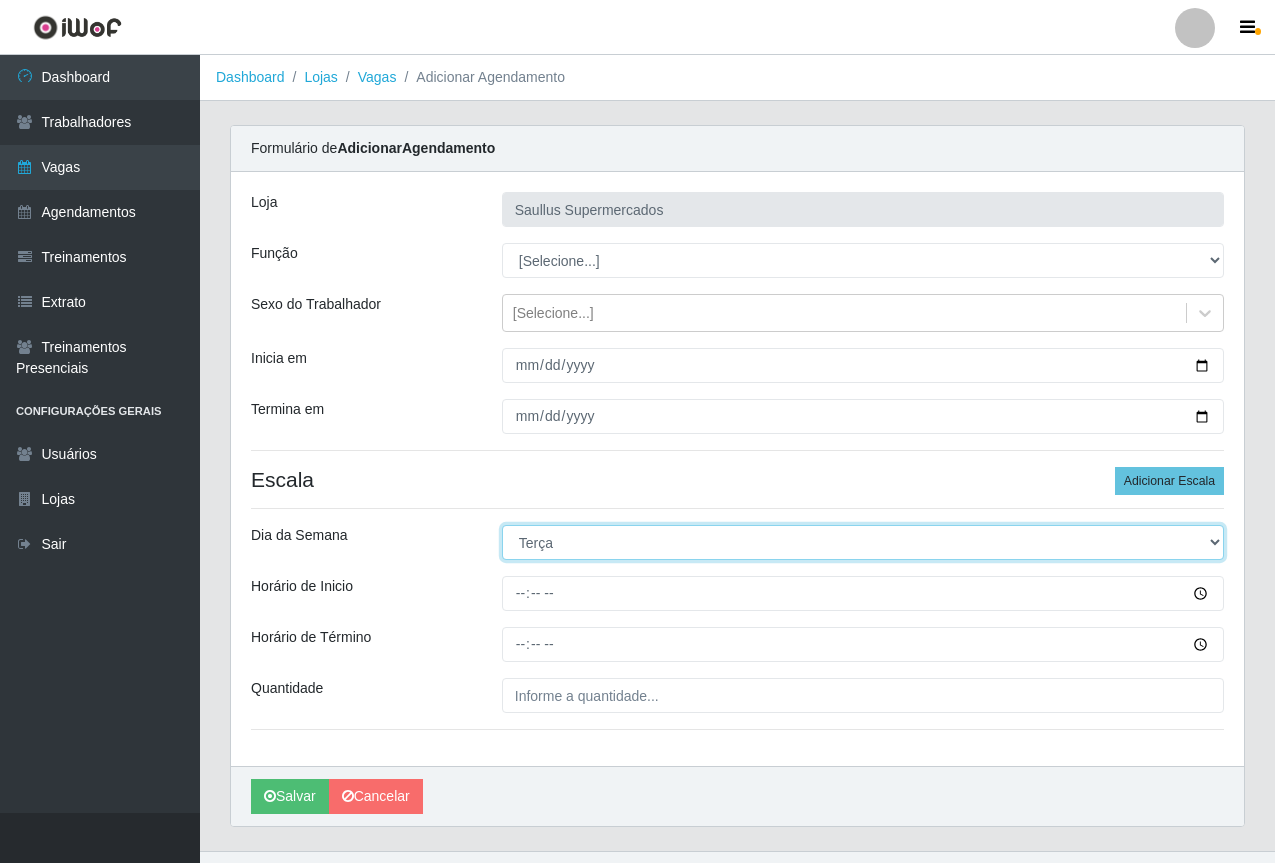 click on "[Selecione...] Segunda Terça Quarta Quinta Sexta Sábado Domingo" at bounding box center [863, 542] 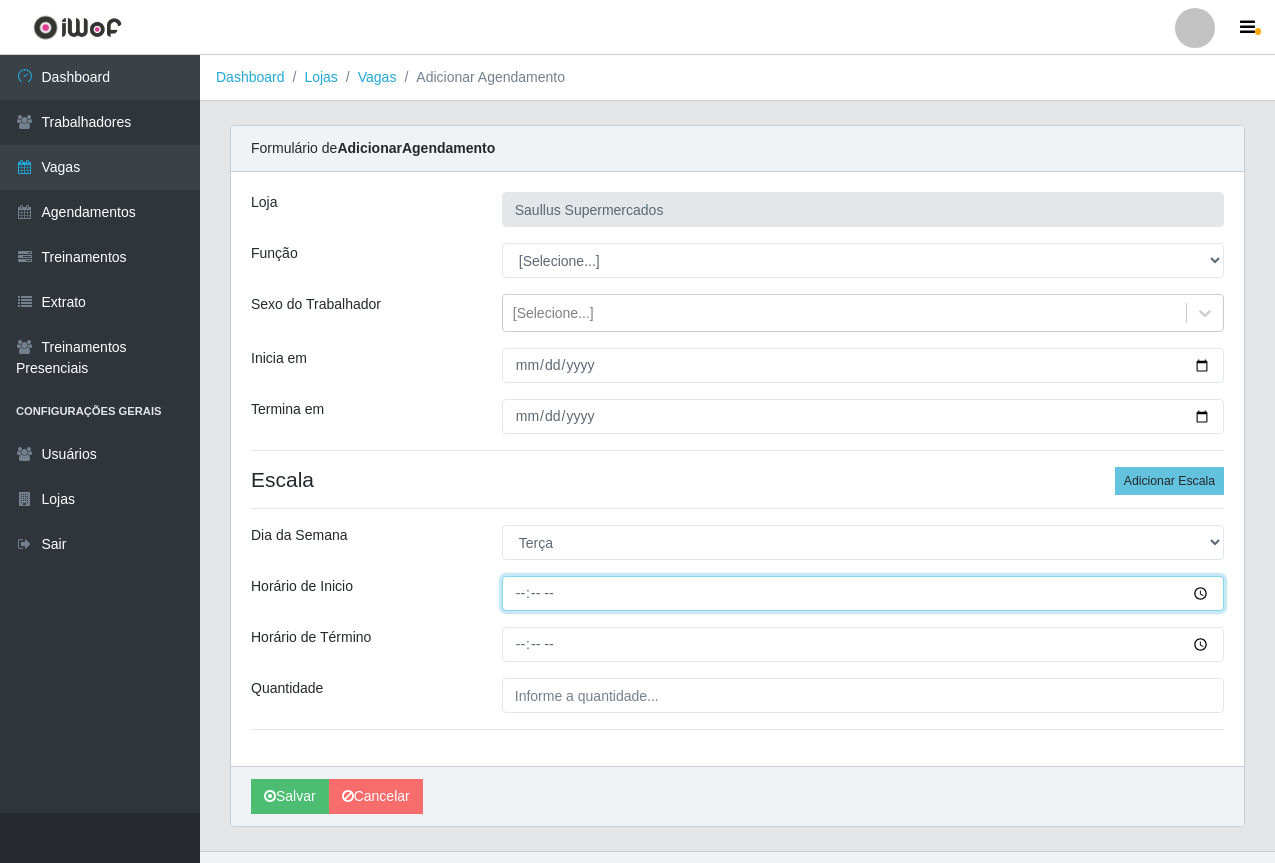 click on "Horário de Inicio" at bounding box center [863, 593] 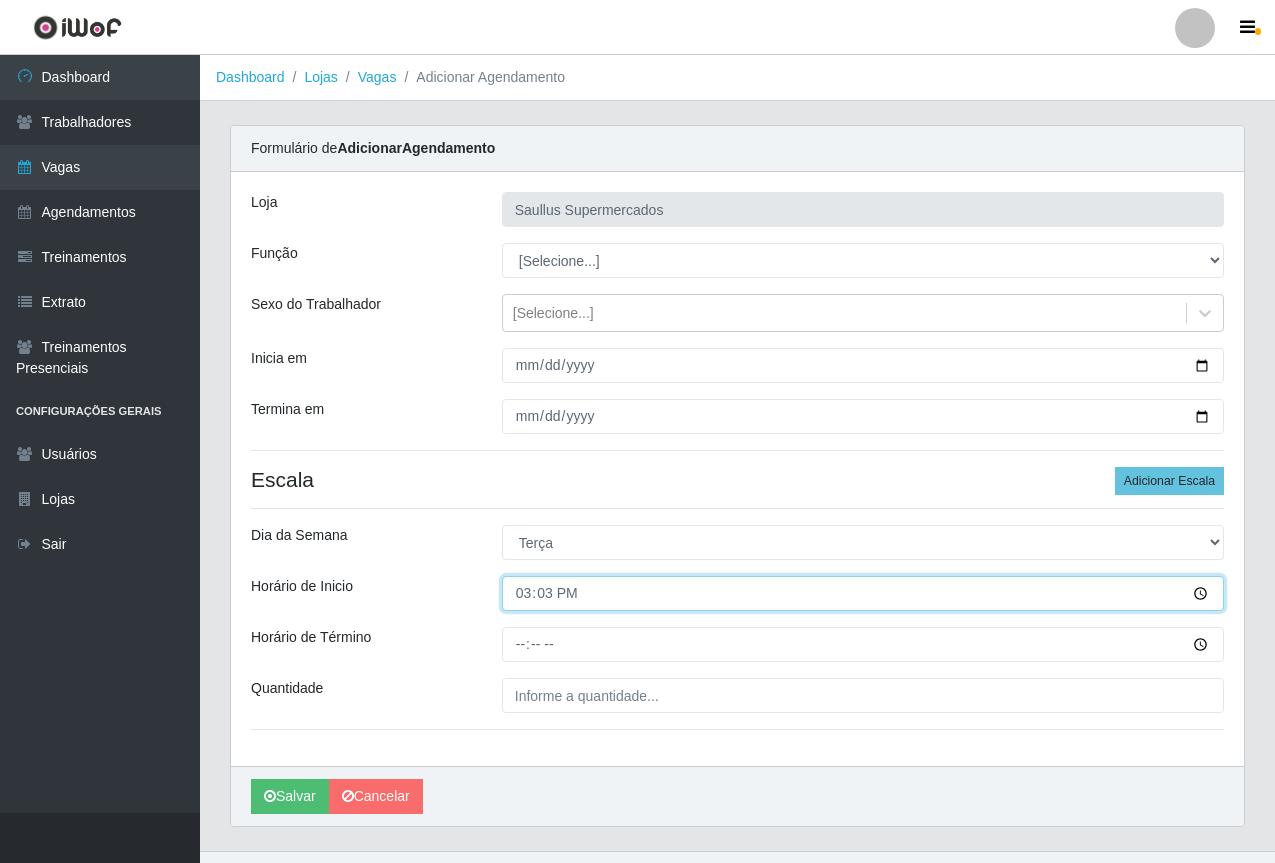 type on "15:30" 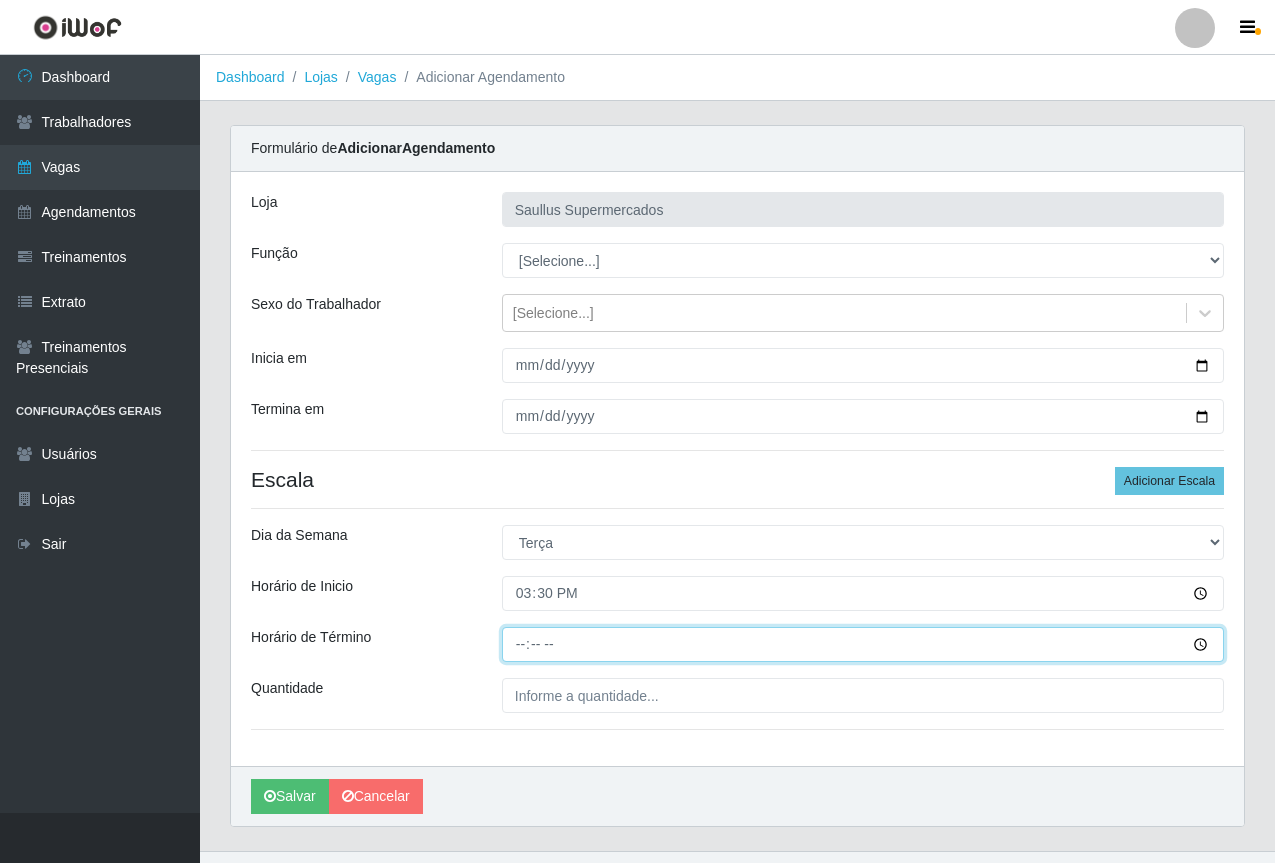 click on "Horário de Término" at bounding box center [863, 644] 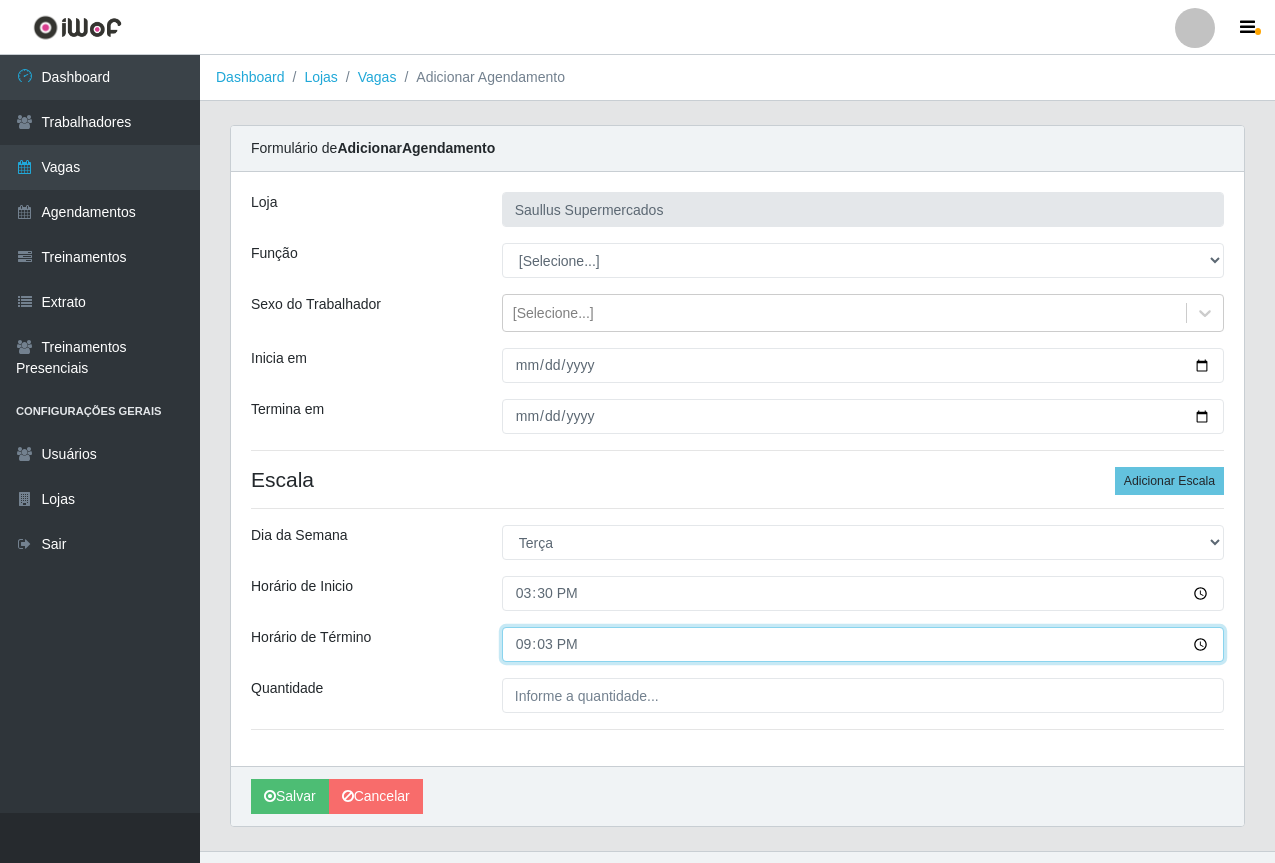 type on "21:30" 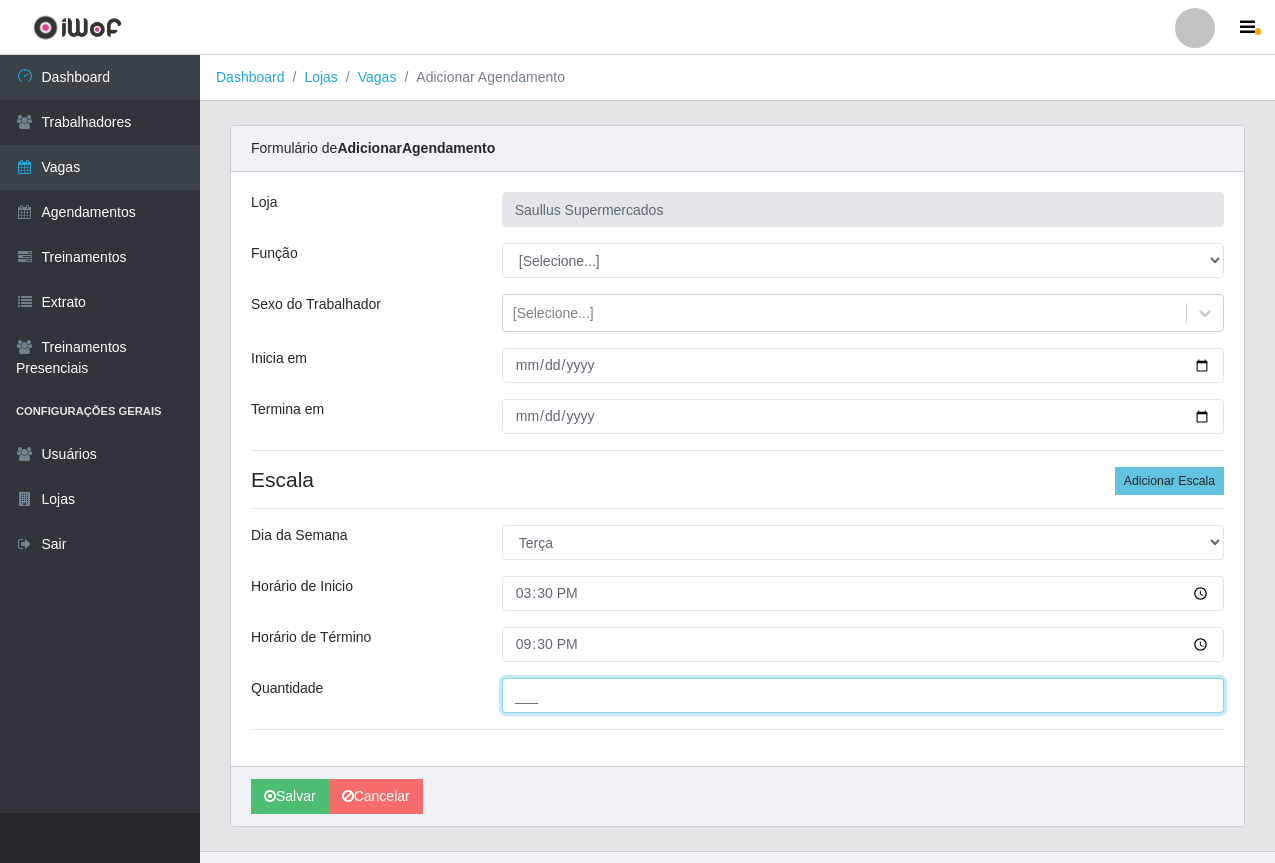 click on "___" at bounding box center (863, 695) 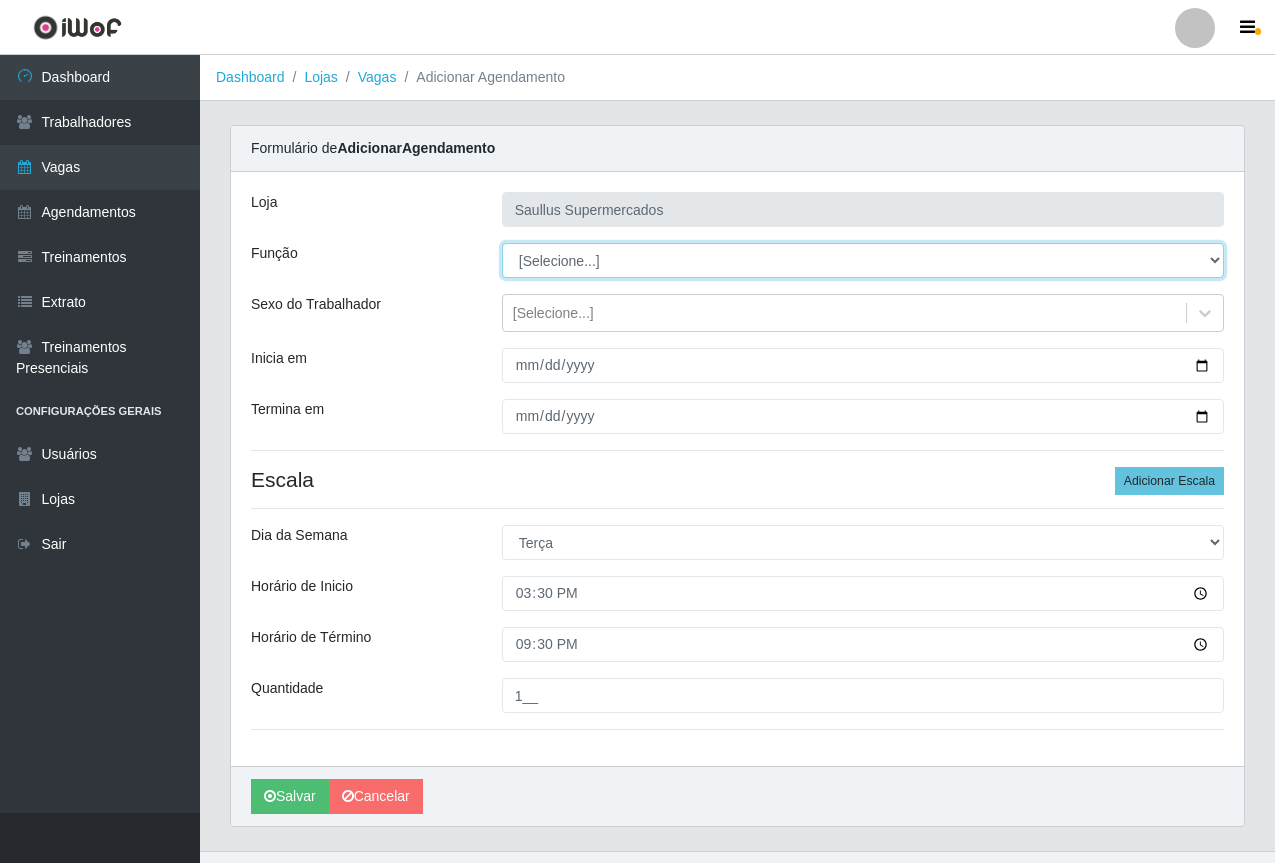 click on "[Selecione...] ASG ASG + ASG ++ Balconista de Açougue  Balconista de Açougue + Balconista de Açougue ++ Balconista de Padaria  Balconista de Padaria + Balconista de Padaria ++ Embalador Embalador + Embalador ++ Operador de Caixa Operador de Caixa + Operador de Caixa ++ Operador de Loja Operador de Loja + Operador de Loja ++ Repositor  Repositor + Repositor ++" at bounding box center (863, 260) 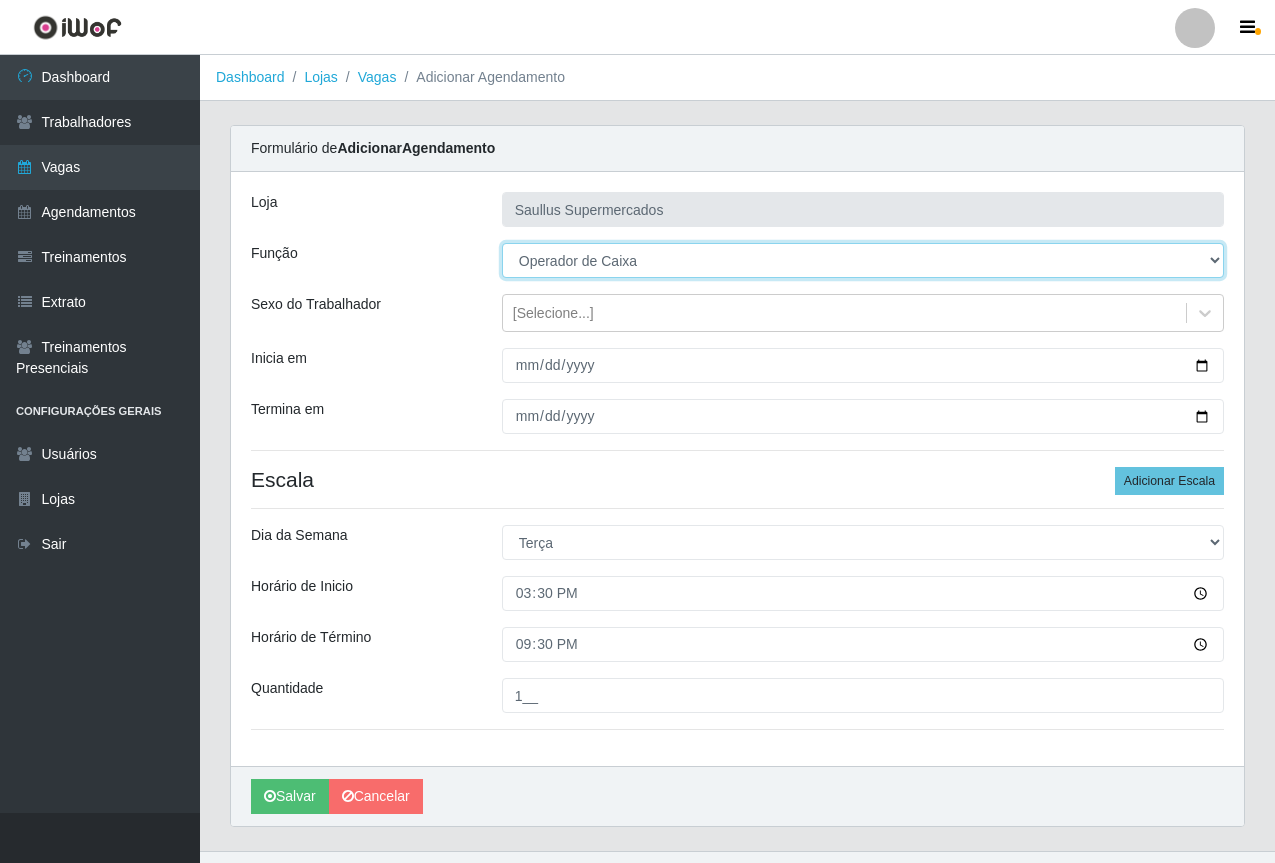 click on "[Selecione...] ASG ASG + ASG ++ Balconista de Açougue  Balconista de Açougue + Balconista de Açougue ++ Balconista de Padaria  Balconista de Padaria + Balconista de Padaria ++ Embalador Embalador + Embalador ++ Operador de Caixa Operador de Caixa + Operador de Caixa ++ Operador de Loja Operador de Loja + Operador de Loja ++ Repositor  Repositor + Repositor ++" at bounding box center (863, 260) 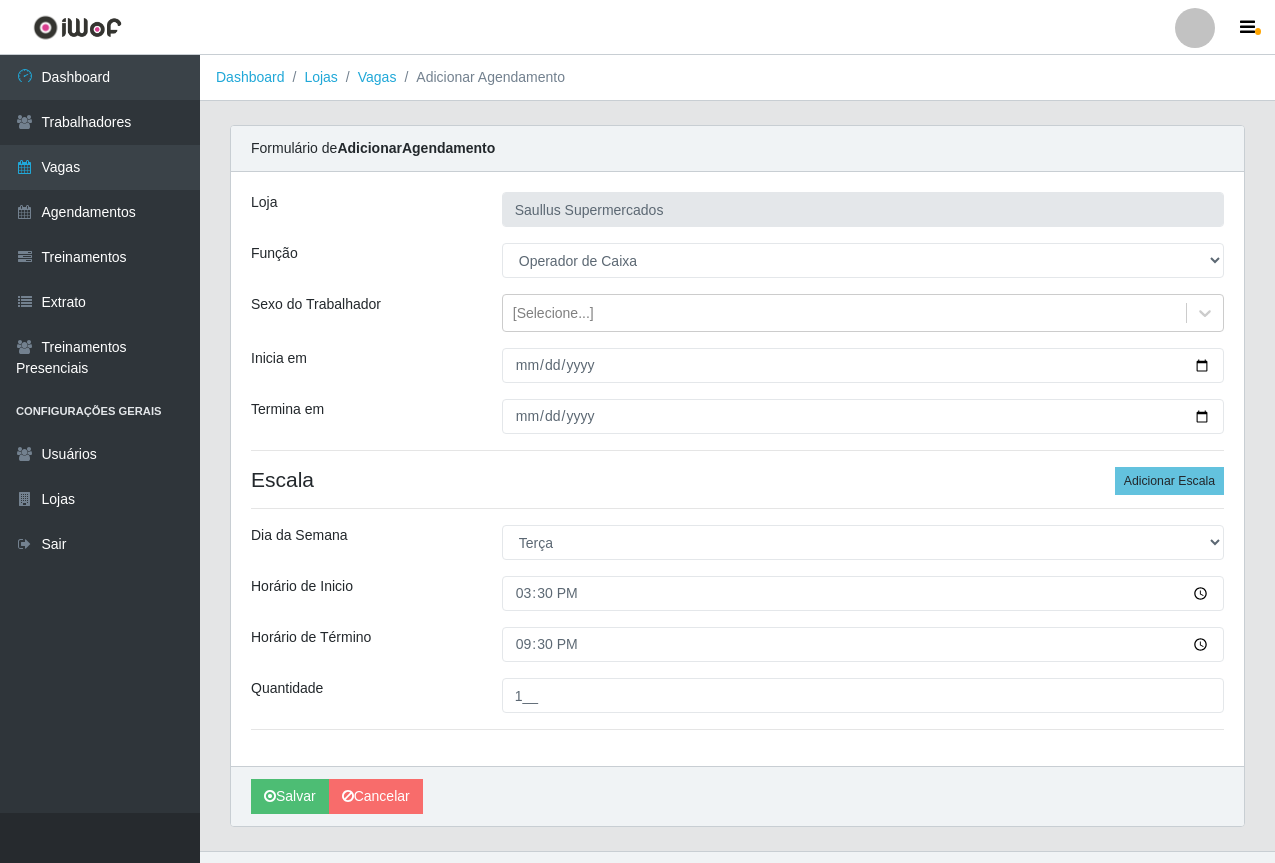 click on "Inicia em" at bounding box center [361, 365] 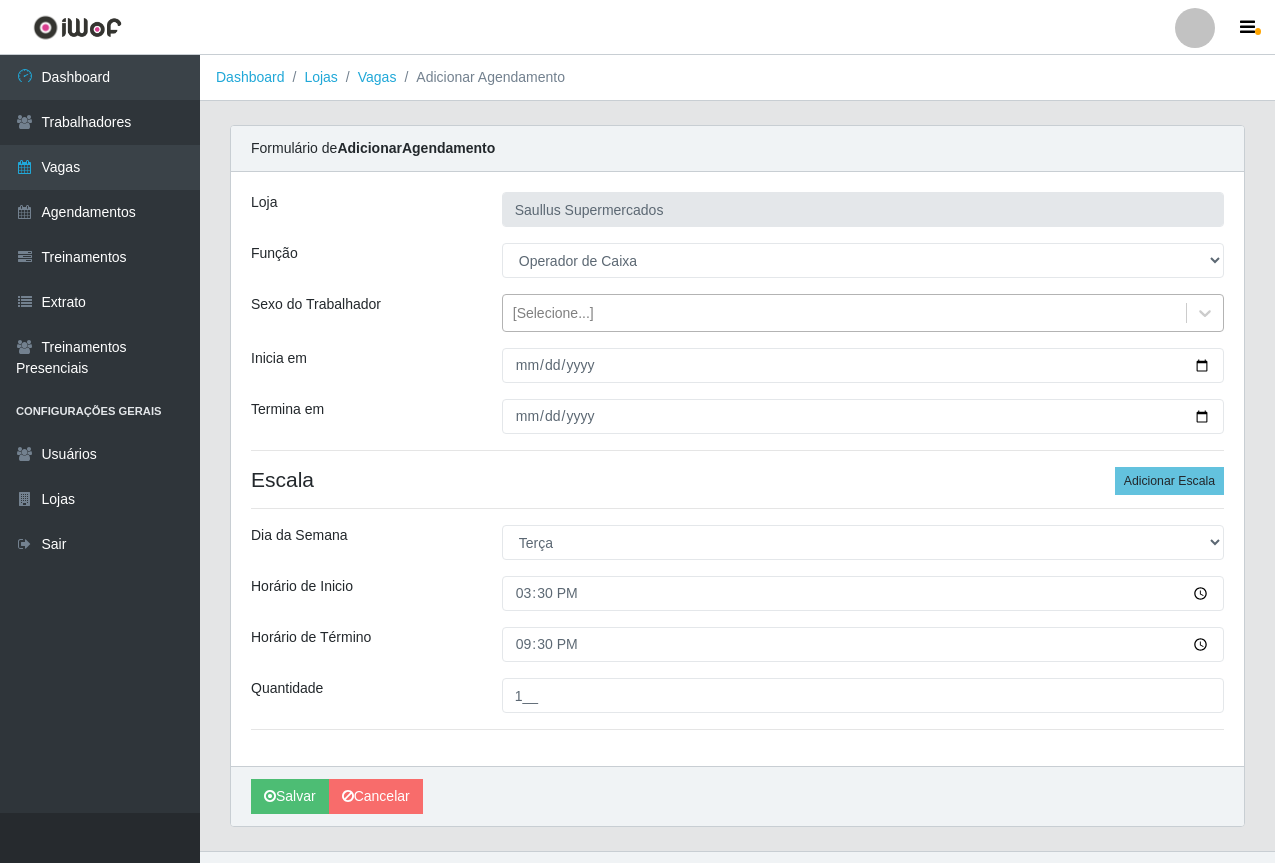 click on "[Selecione...]" at bounding box center [844, 313] 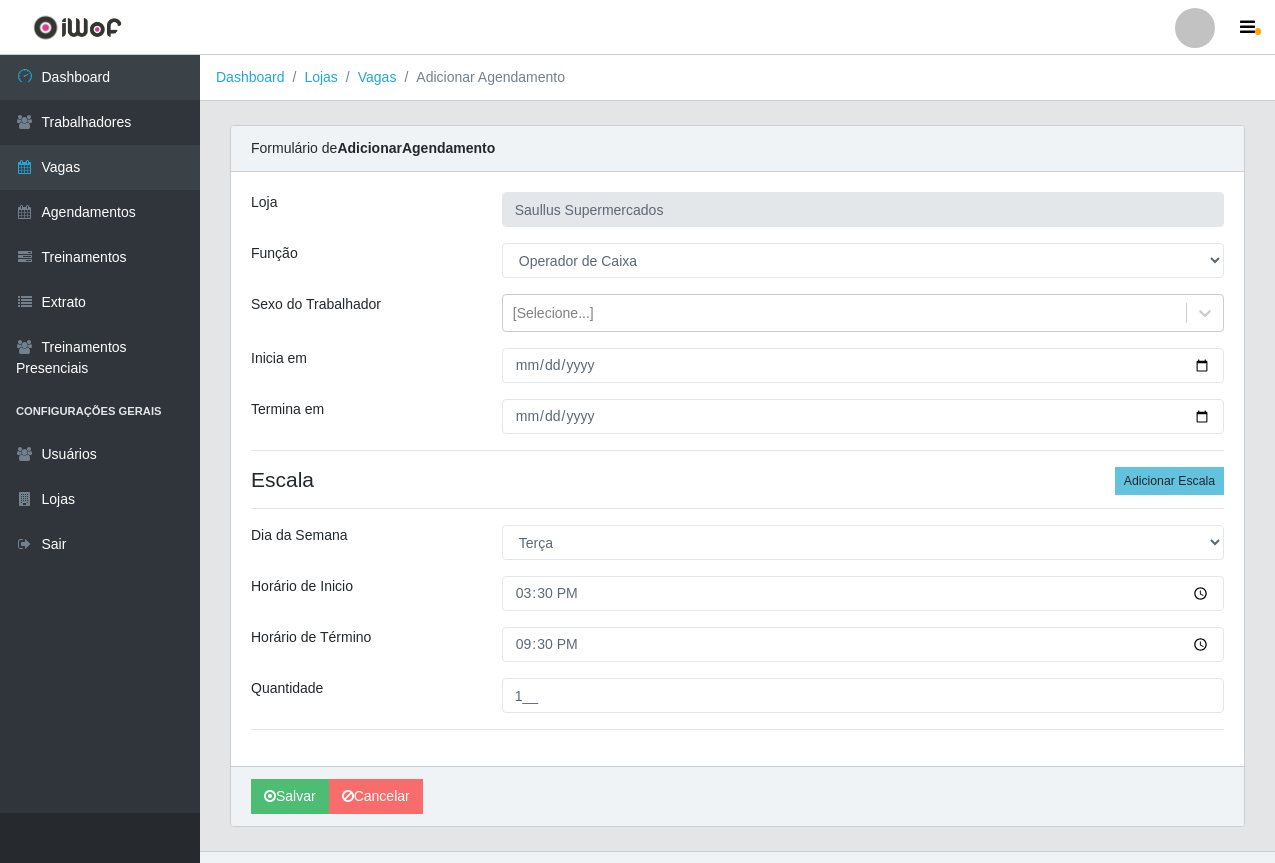 click on "Loja Saullus Supermercados Função [Selecione...] ASG ASG + ASG ++ Balconista de Açougue  Balconista de Açougue + Balconista de Açougue ++ Balconista de Padaria  Balconista de Padaria + Balconista de Padaria ++ Embalador Embalador + Embalador ++ Operador de Caixa Operador de Caixa + Operador de Caixa ++ Operador de Loja Operador de Loja + Operador de Loja ++ Repositor  Repositor + Repositor ++ Sexo do Trabalhador [Selecione...] Inicia em 2025-08-05 Termina em 2025-08-05 Escala Adicionar Escala Dia da Semana [Selecione...] Segunda Terça Quarta Quinta Sexta Sábado Domingo Horário de Inicio 15:30 Horário de Término 21:30 Quantidade 1__" at bounding box center (737, 469) 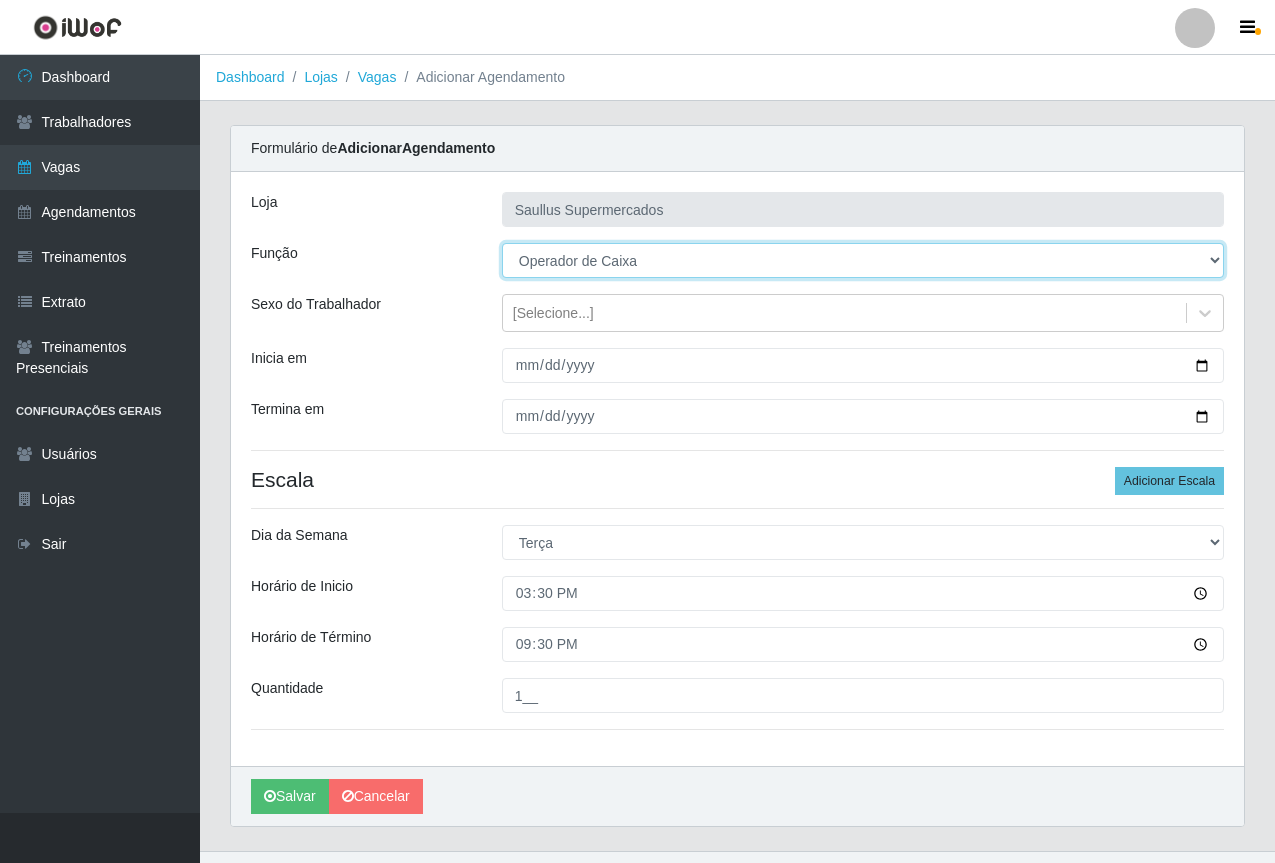 drag, startPoint x: 632, startPoint y: 262, endPoint x: 643, endPoint y: 274, distance: 16.27882 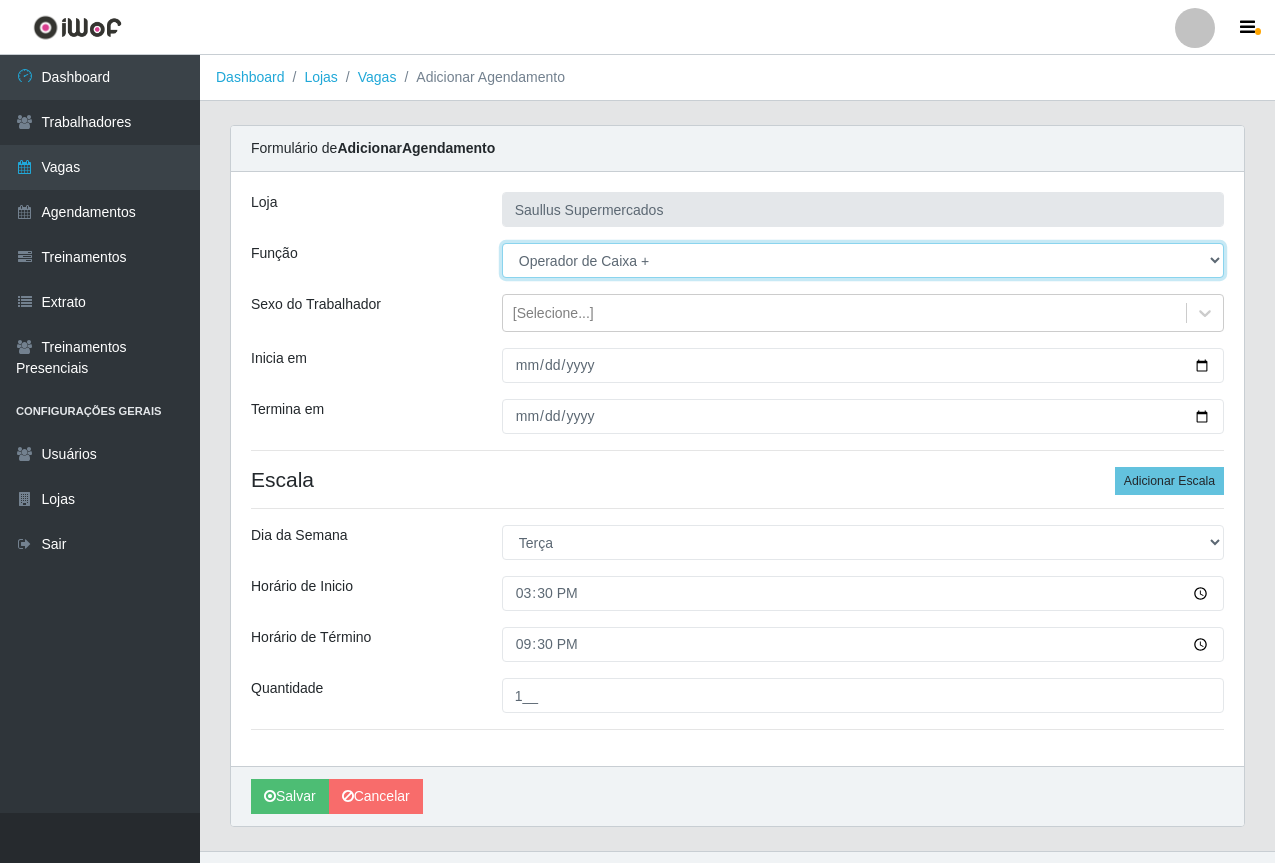 click on "[Selecione...] ASG ASG + ASG ++ Balconista de Açougue  Balconista de Açougue + Balconista de Açougue ++ Balconista de Padaria  Balconista de Padaria + Balconista de Padaria ++ Embalador Embalador + Embalador ++ Operador de Caixa Operador de Caixa + Operador de Caixa ++ Operador de Loja Operador de Loja + Operador de Loja ++ Repositor  Repositor + Repositor ++" at bounding box center (863, 260) 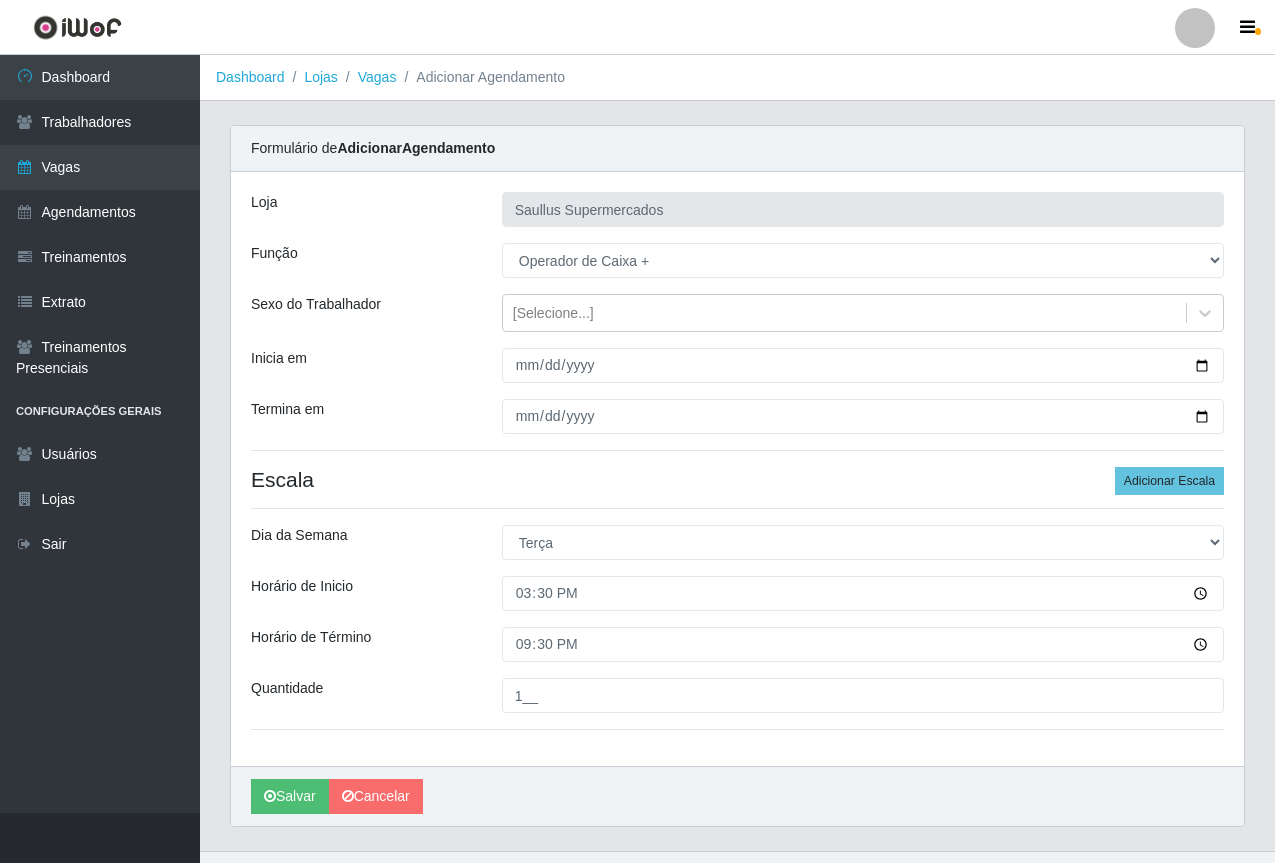 click on "Horário de Término" at bounding box center [361, 644] 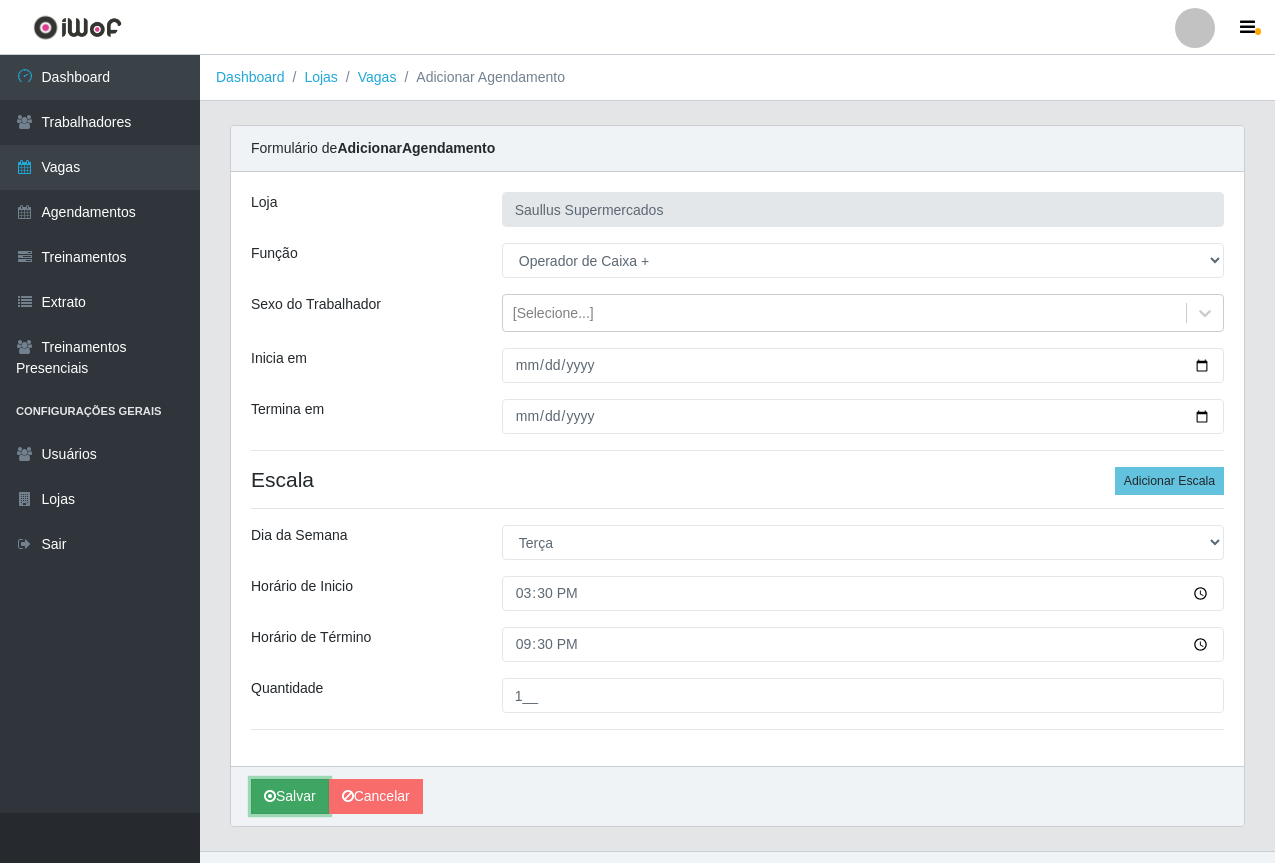 click on "Salvar" at bounding box center [290, 796] 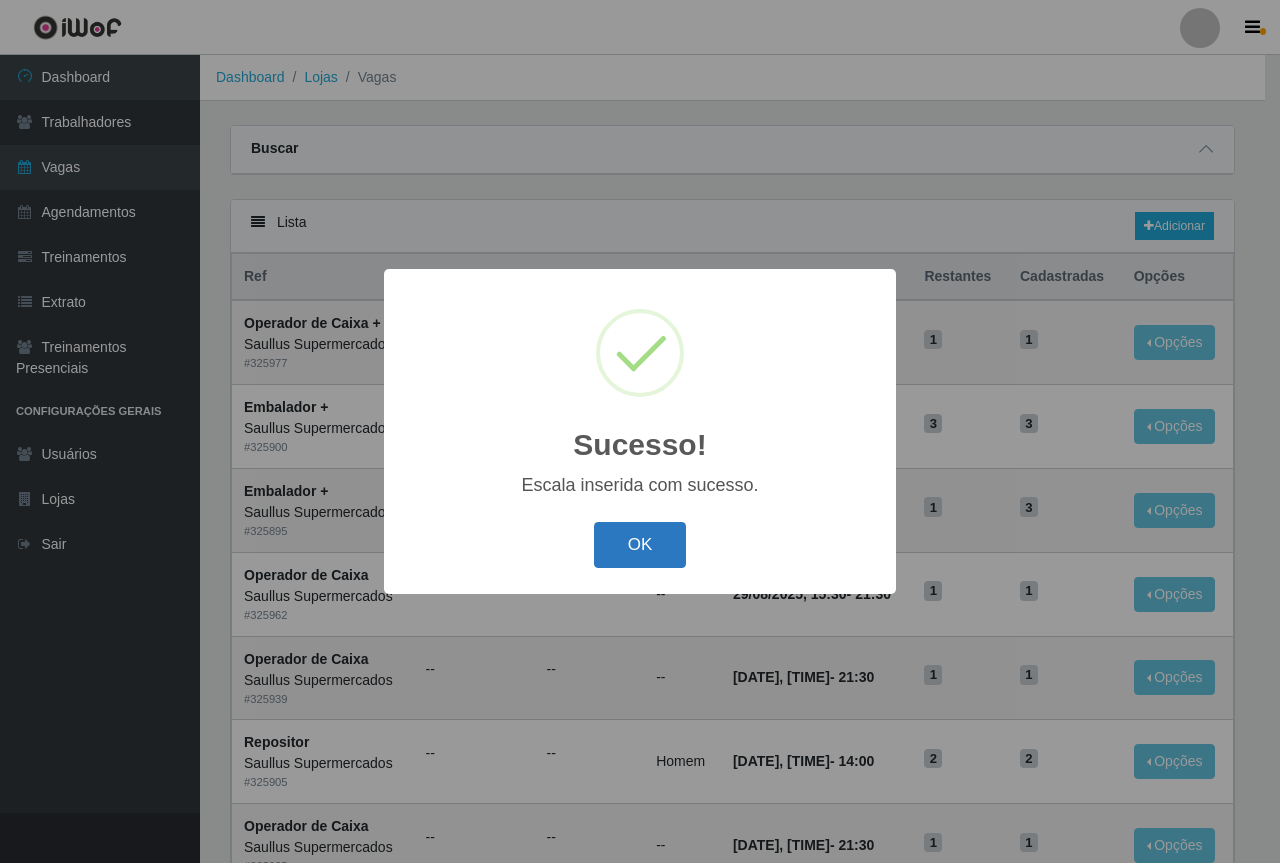 click on "OK" at bounding box center [640, 545] 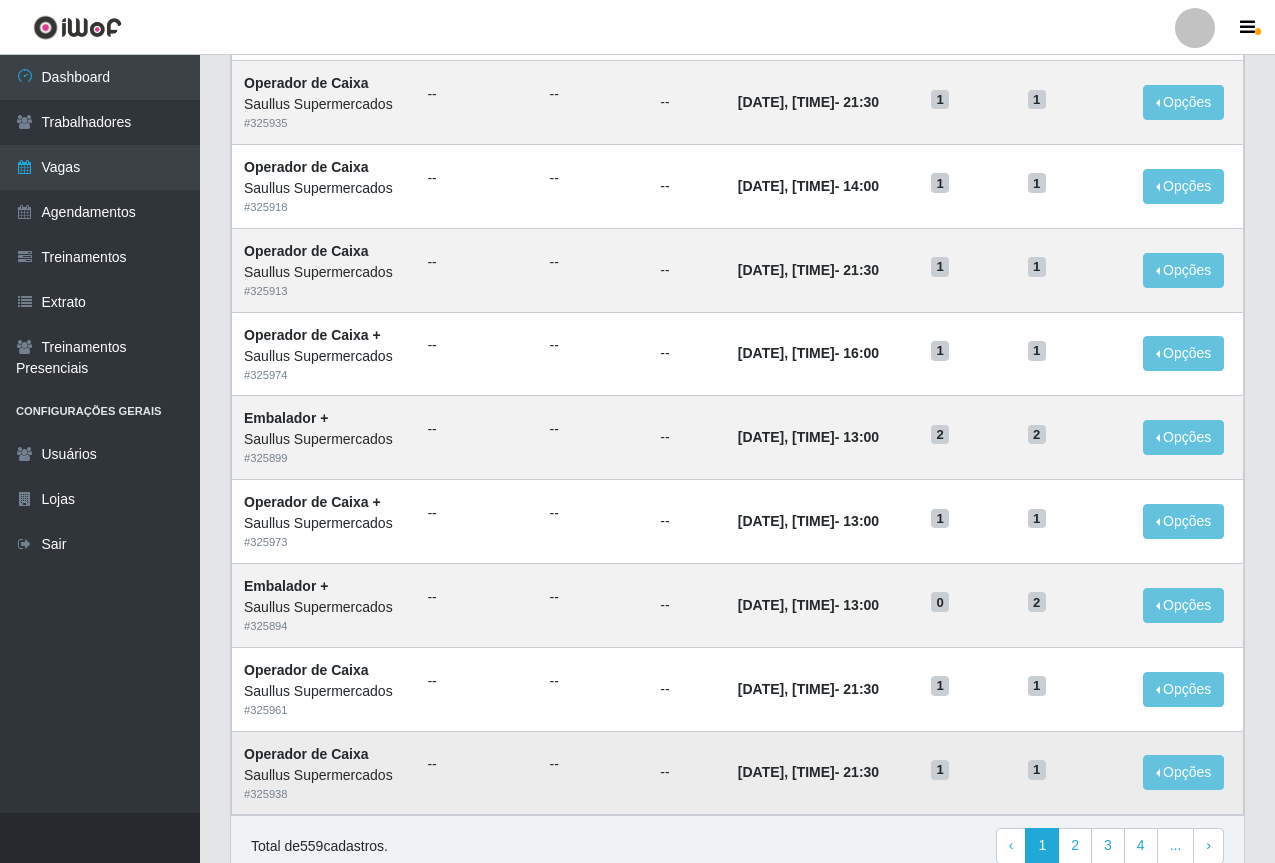 scroll, scrollTop: 832, scrollLeft: 0, axis: vertical 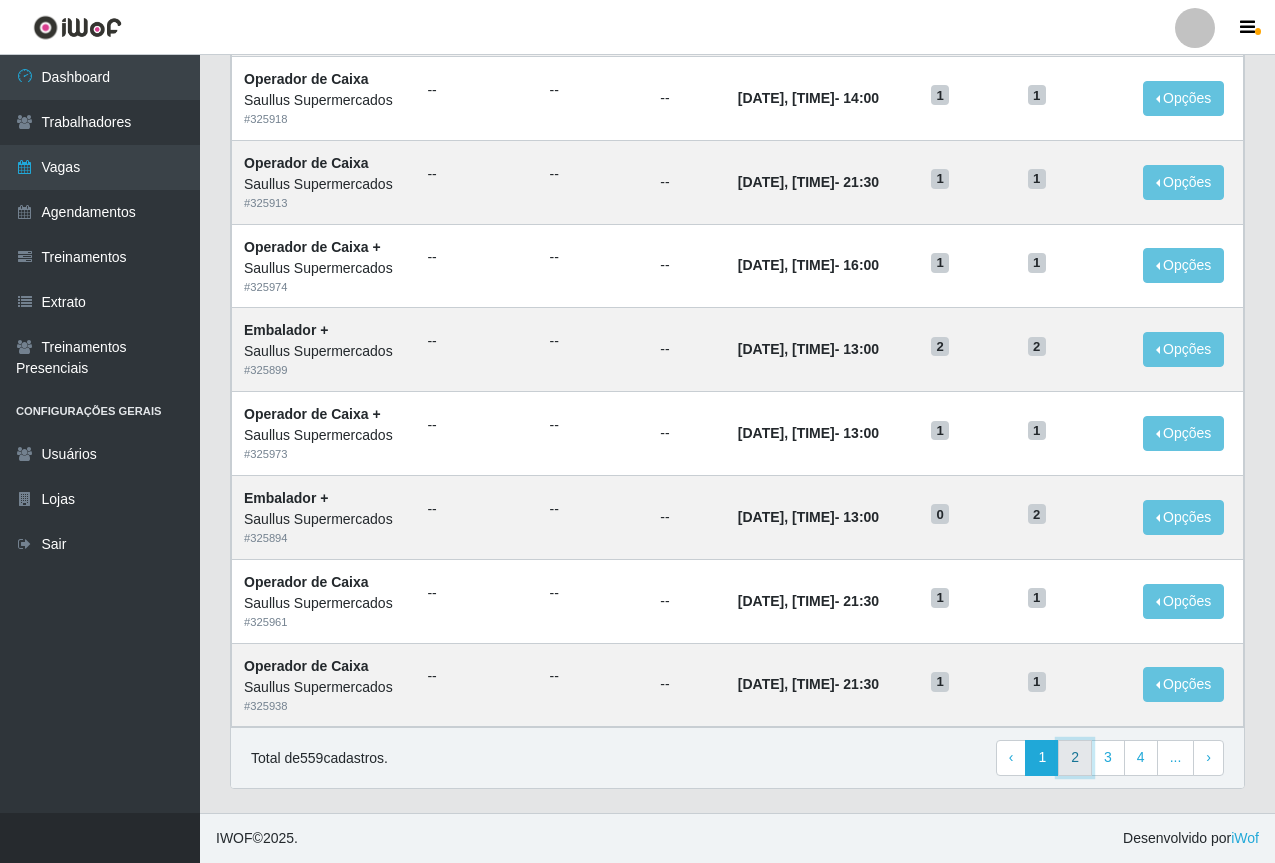 click on "2" at bounding box center [1075, 758] 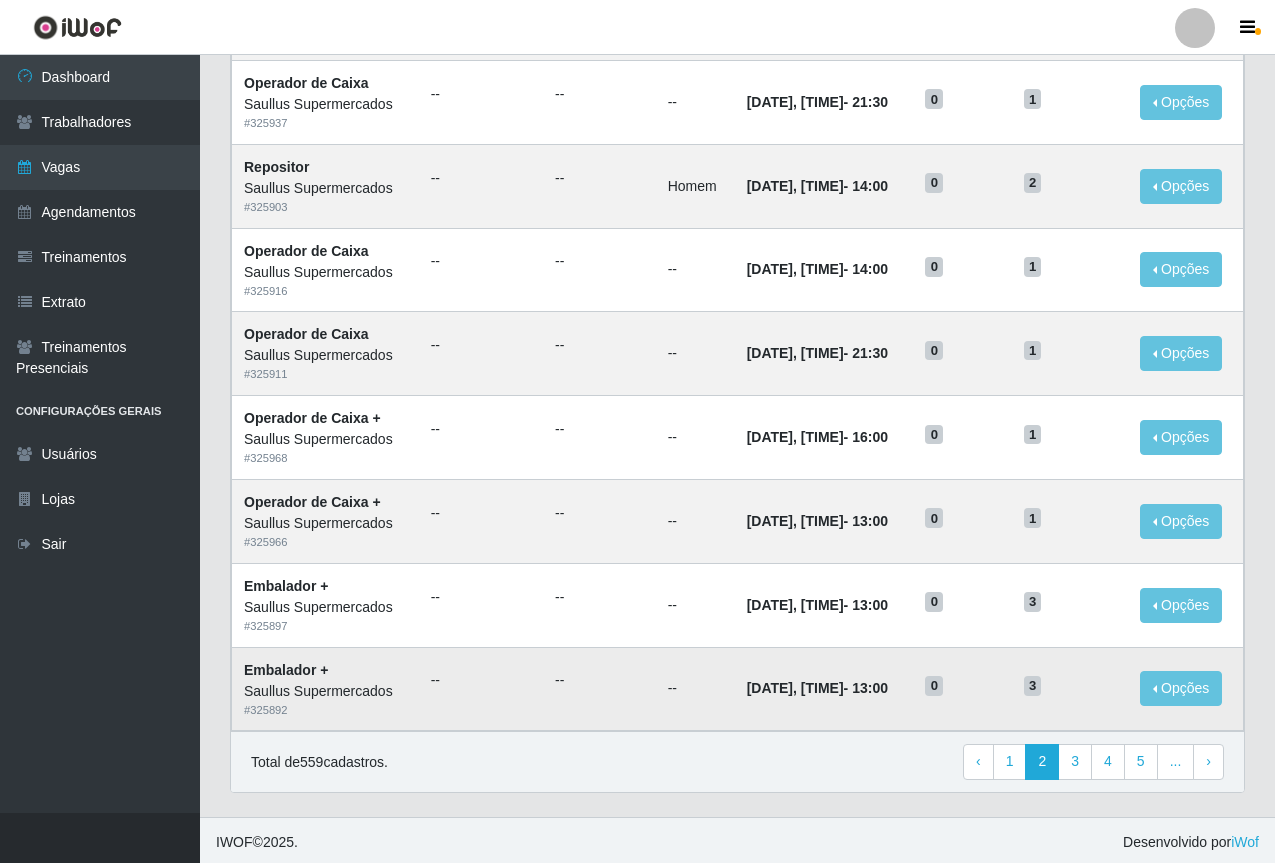 scroll, scrollTop: 832, scrollLeft: 0, axis: vertical 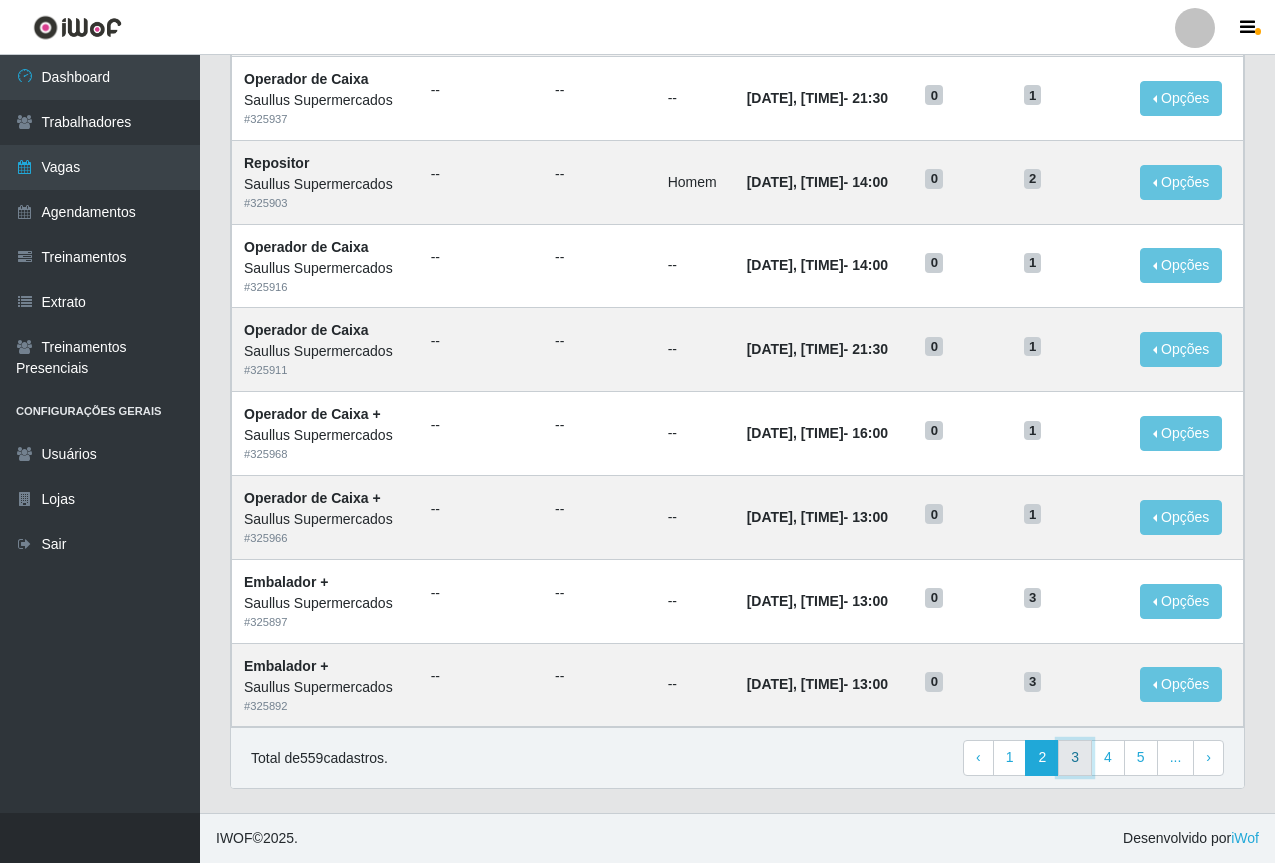 click on "3" at bounding box center (1075, 758) 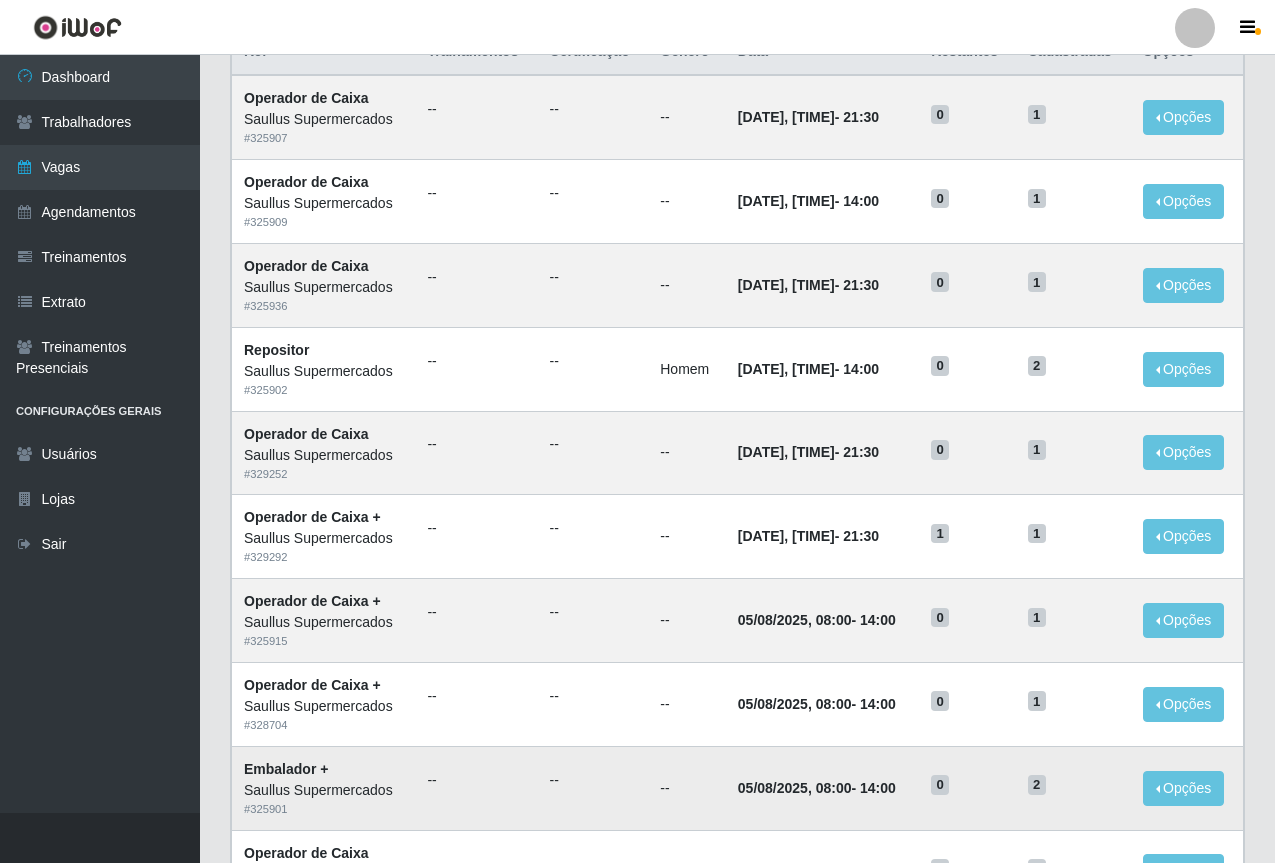 scroll, scrollTop: 0, scrollLeft: 0, axis: both 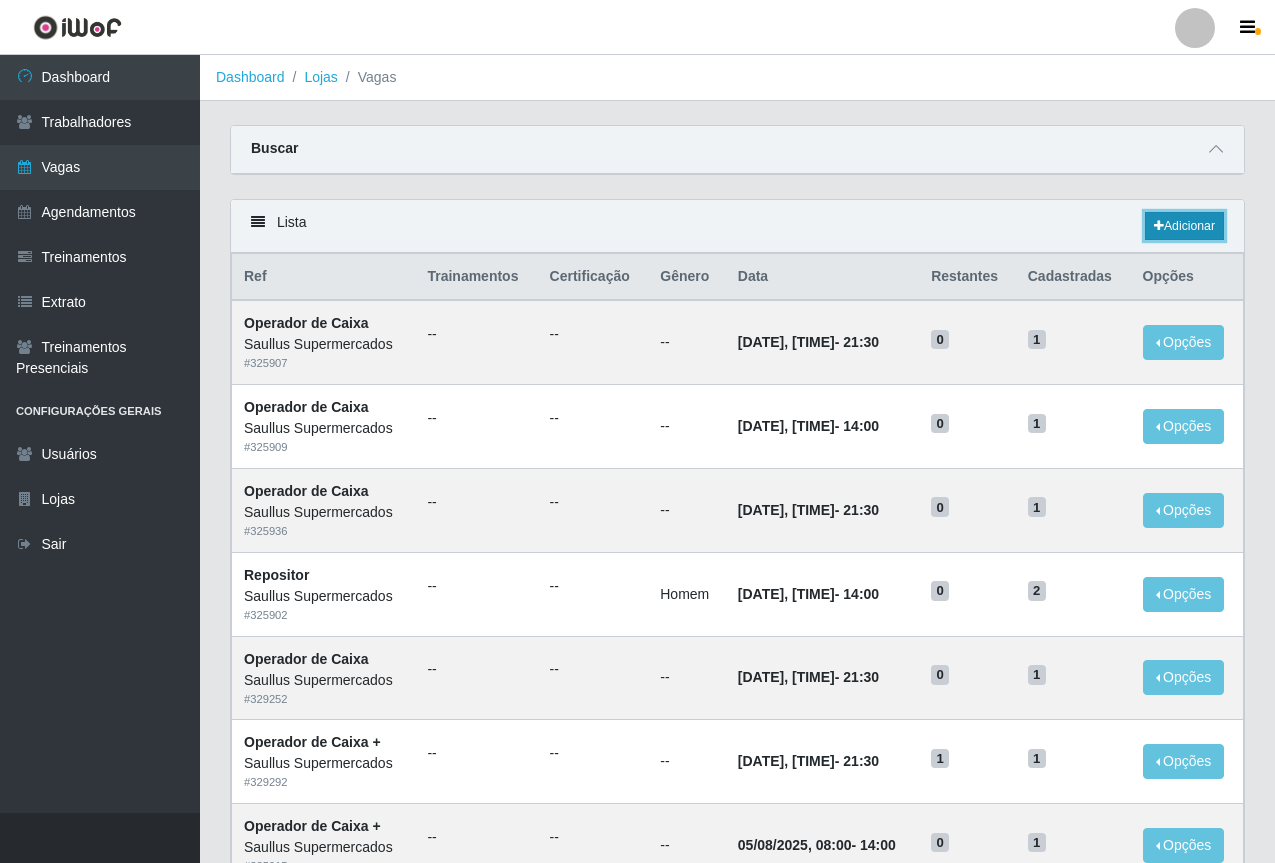 click on "Adicionar" at bounding box center (1184, 226) 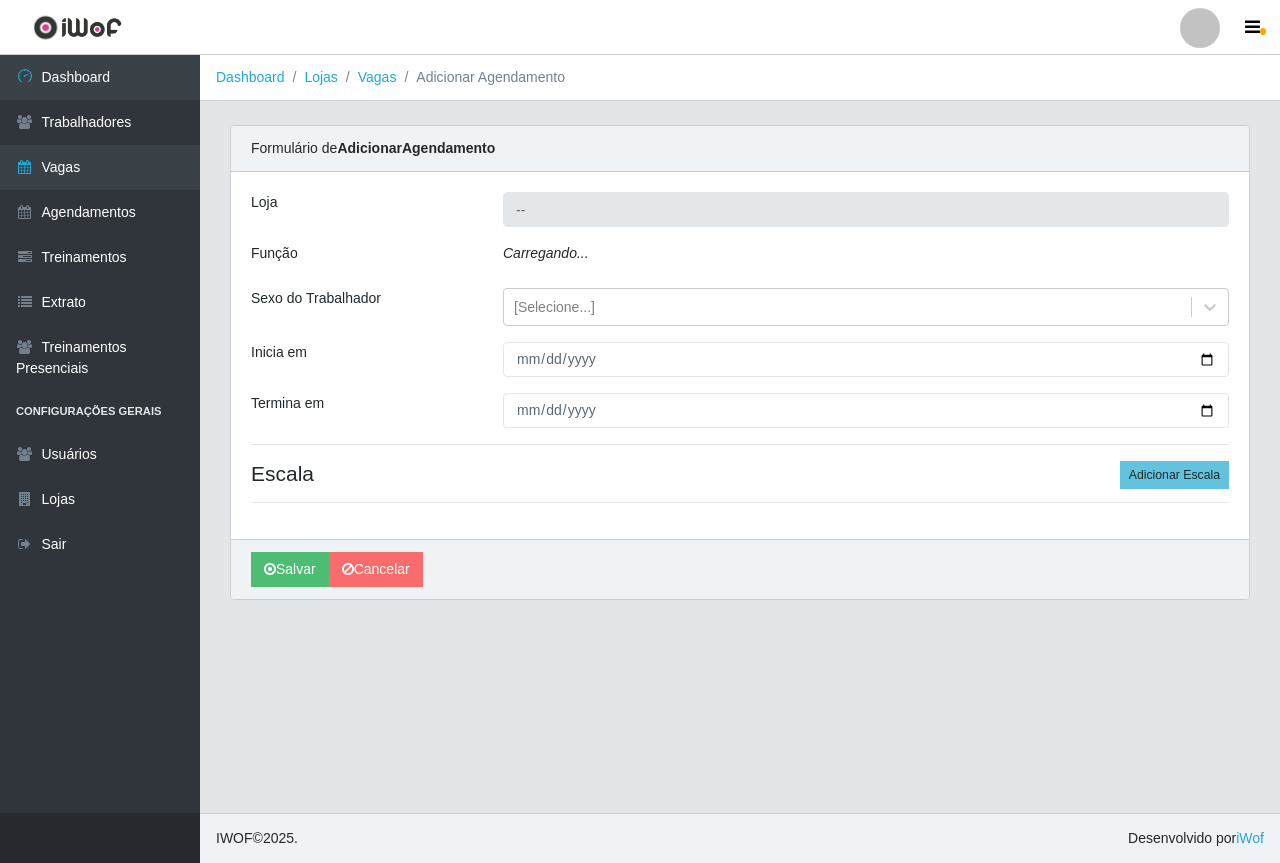 type on "Saullus Supermercados" 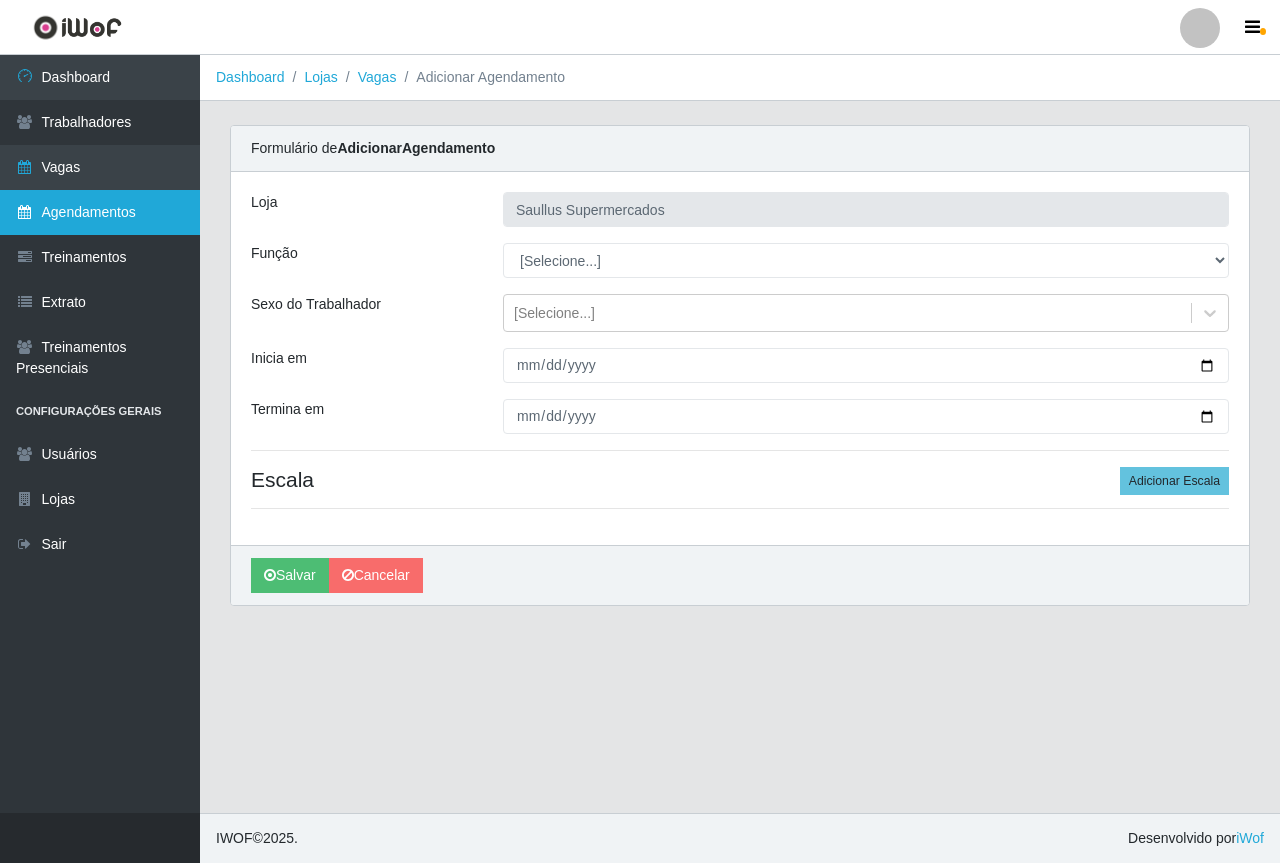 click on "Agendamentos" at bounding box center [100, 212] 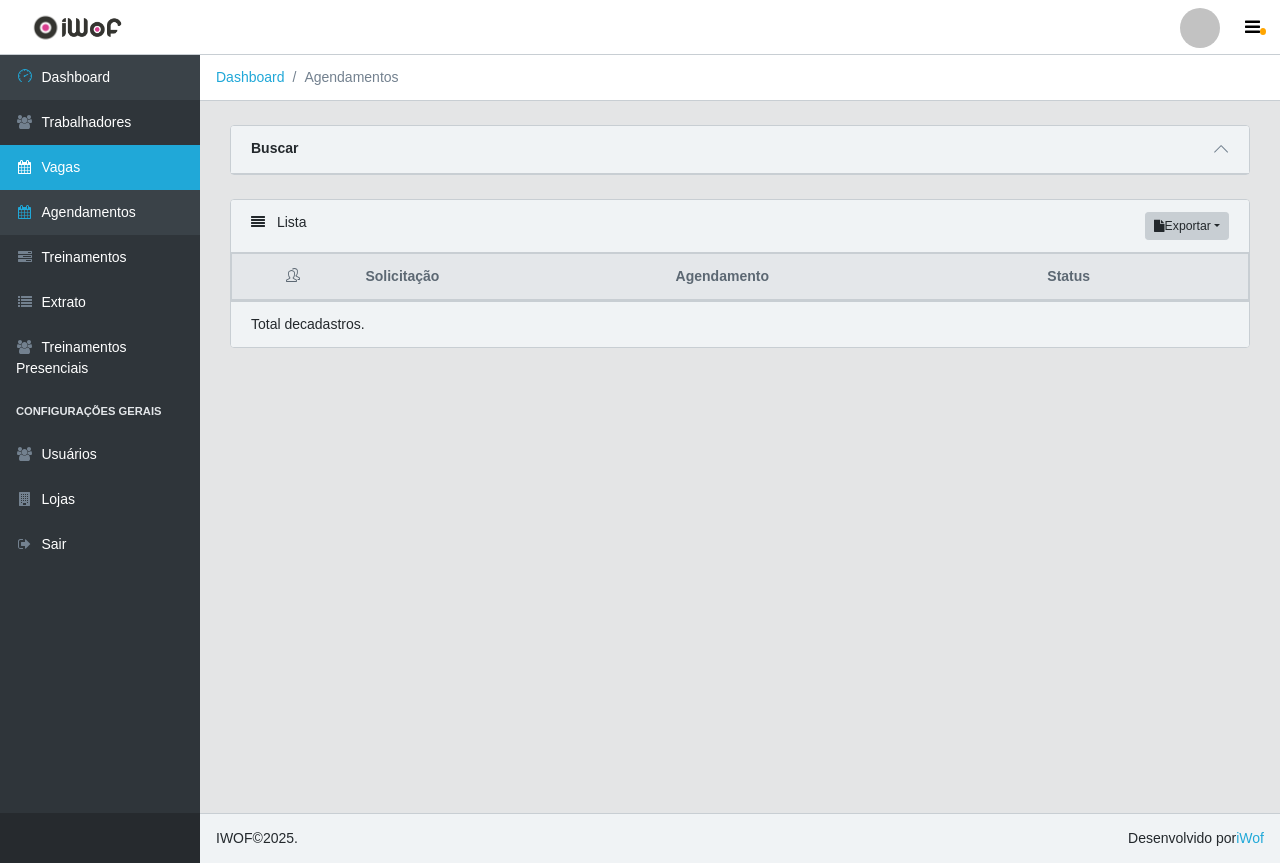 click on "Vagas" at bounding box center [100, 167] 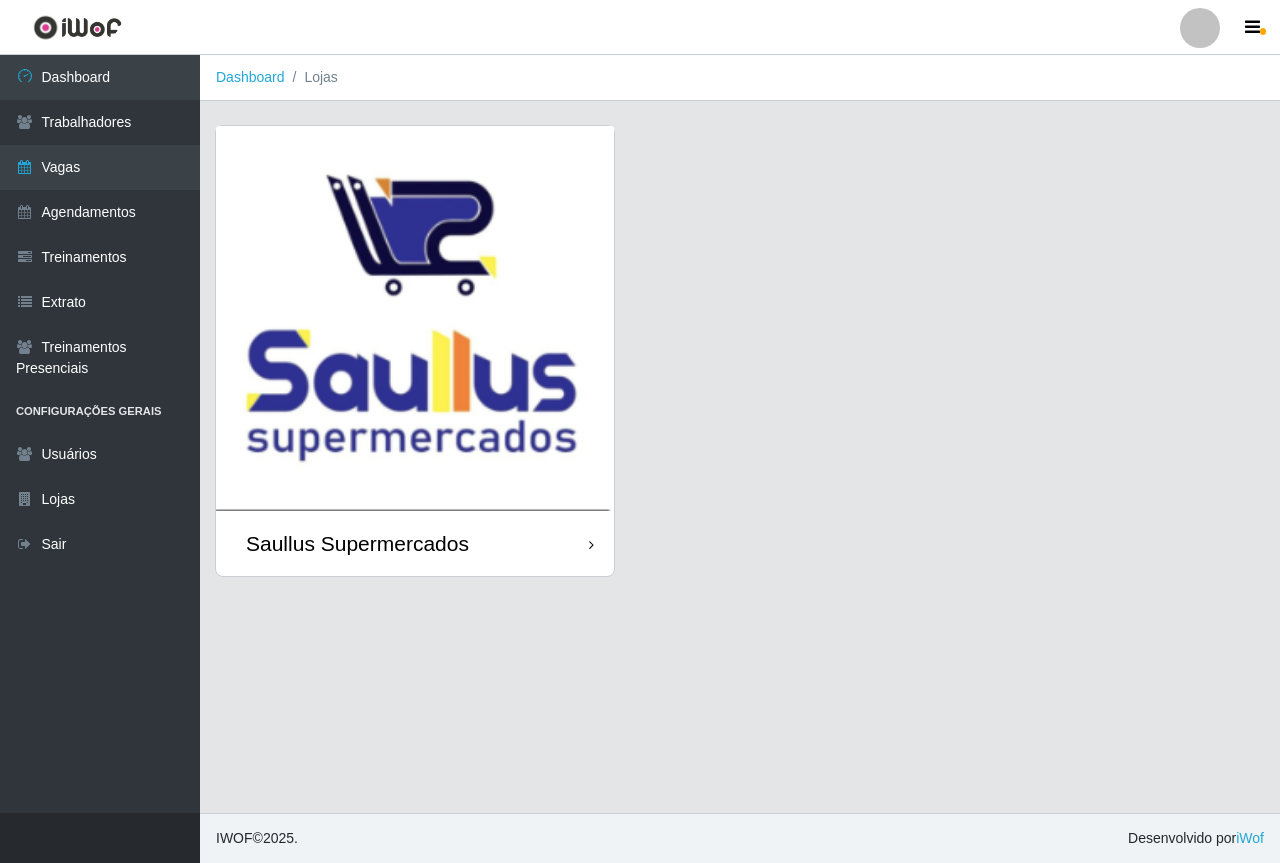 drag, startPoint x: 459, startPoint y: 361, endPoint x: 647, endPoint y: 386, distance: 189.65495 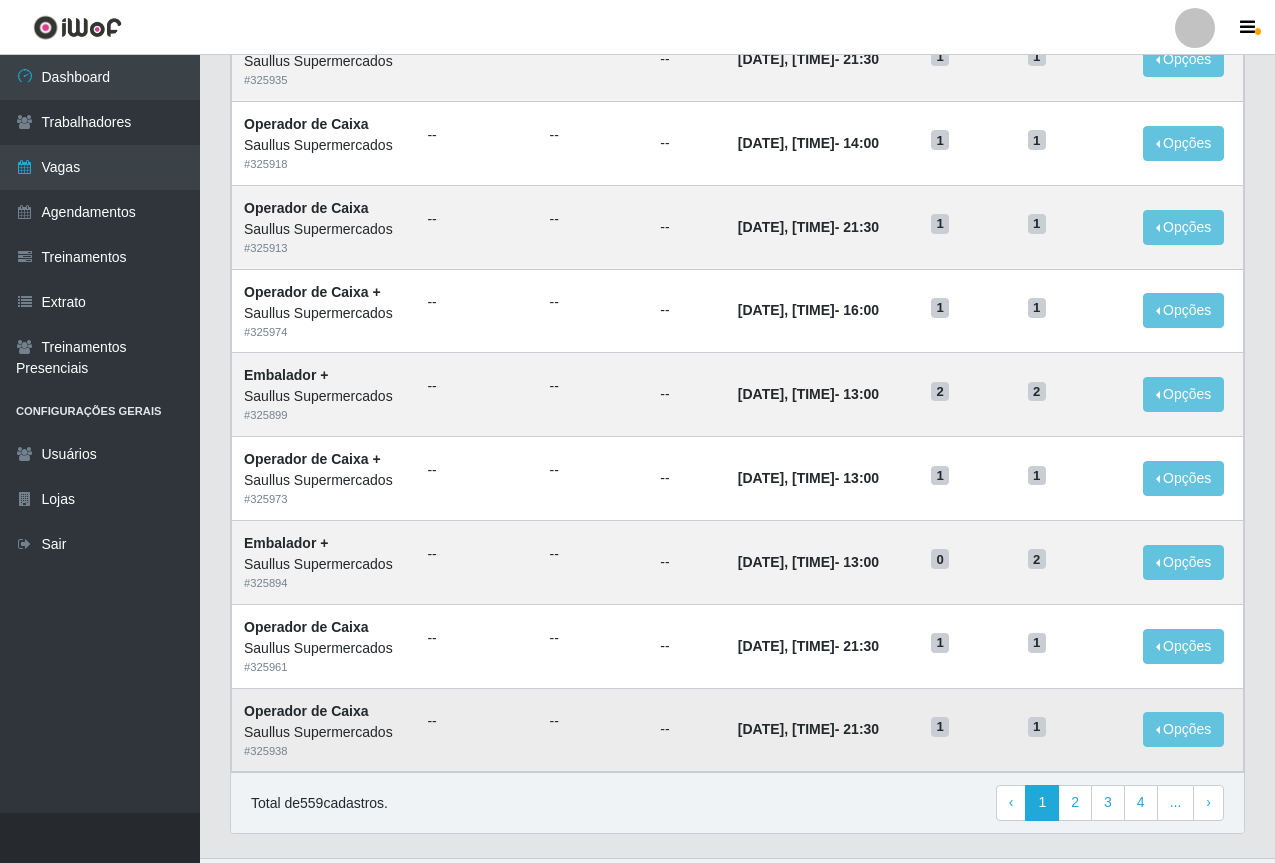scroll, scrollTop: 832, scrollLeft: 0, axis: vertical 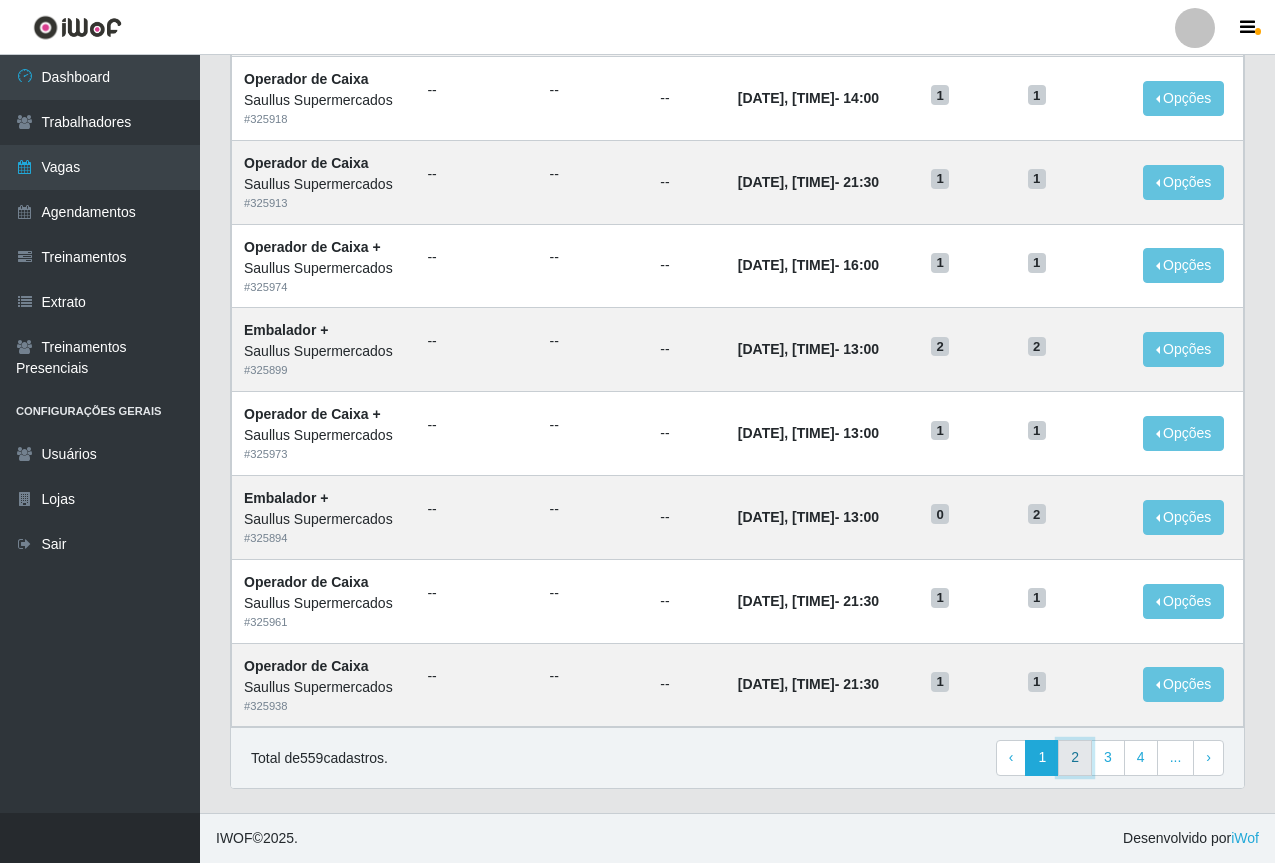 click on "2" at bounding box center (1075, 758) 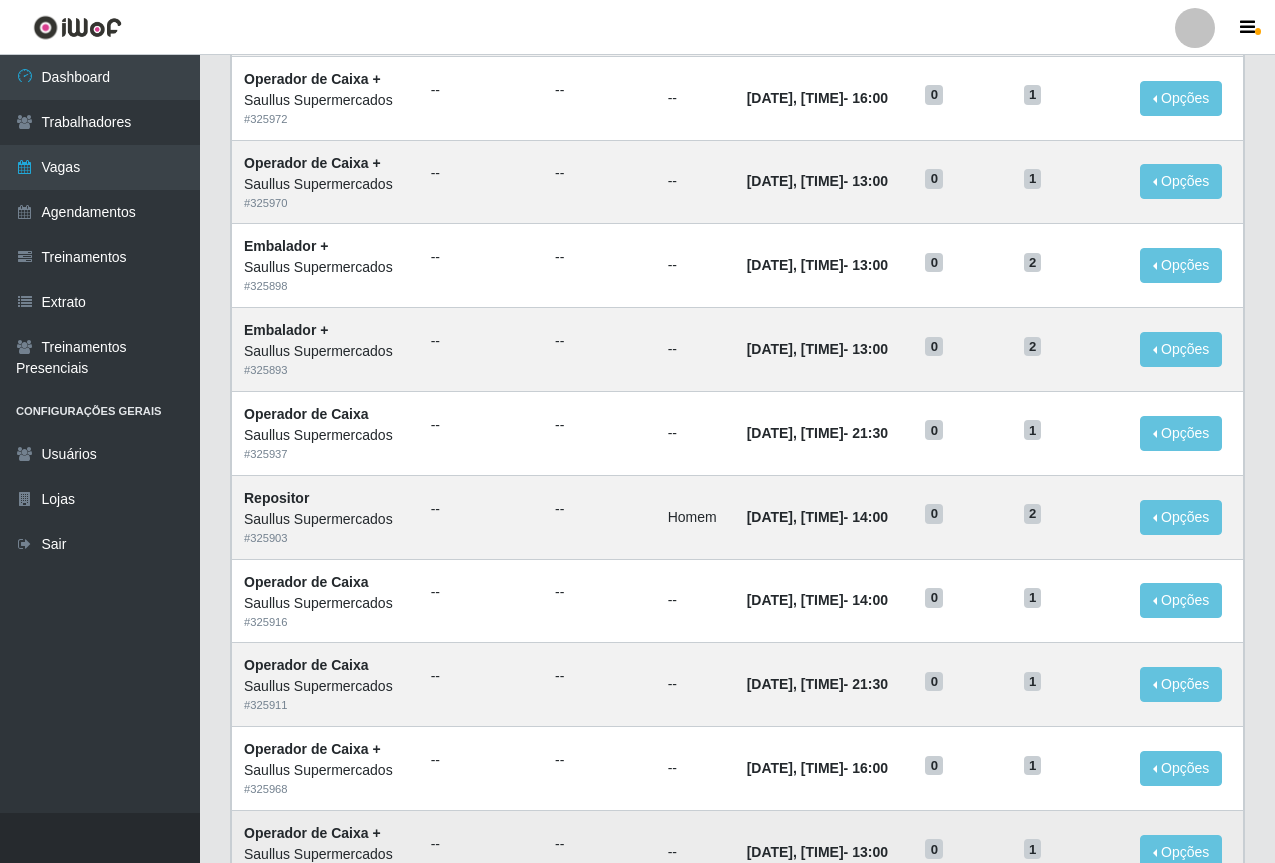 scroll, scrollTop: 832, scrollLeft: 0, axis: vertical 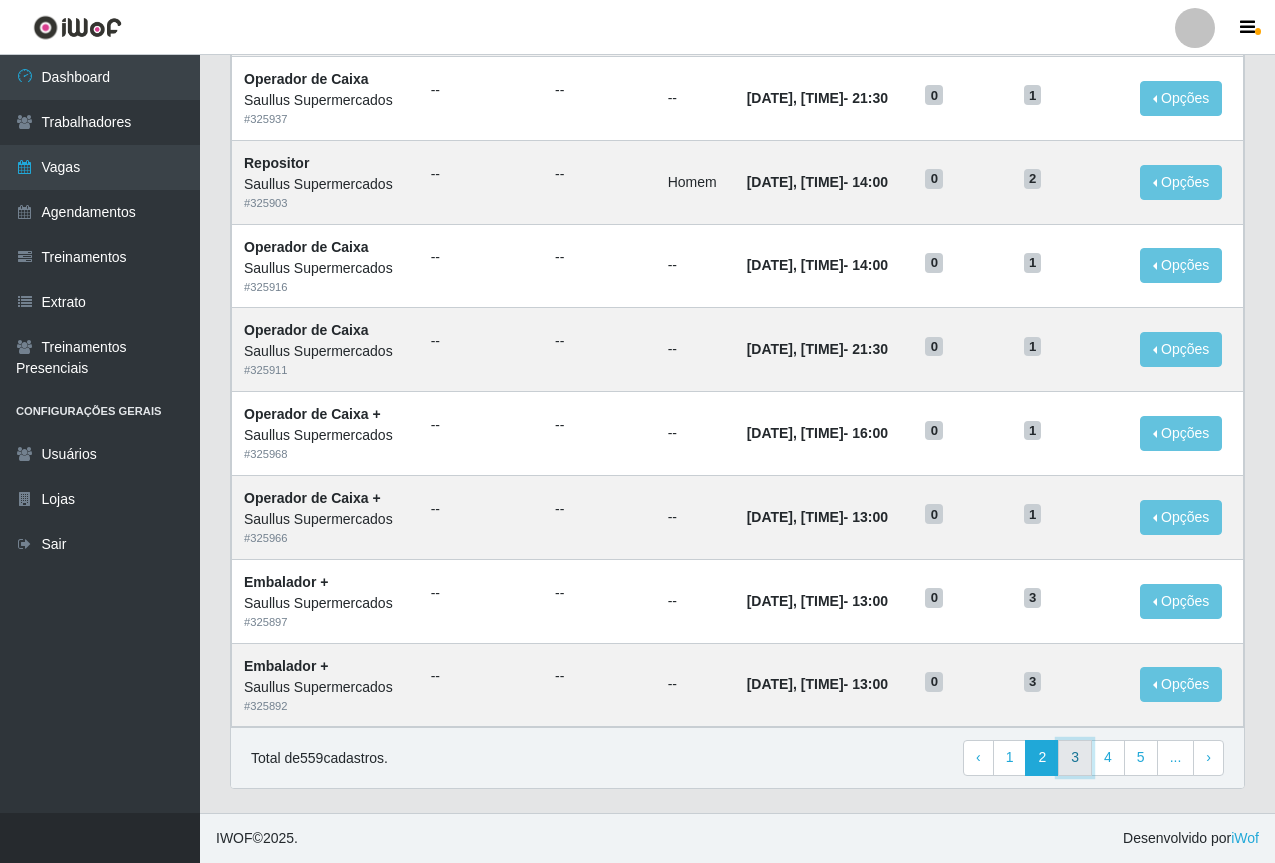click on "3" at bounding box center [1075, 758] 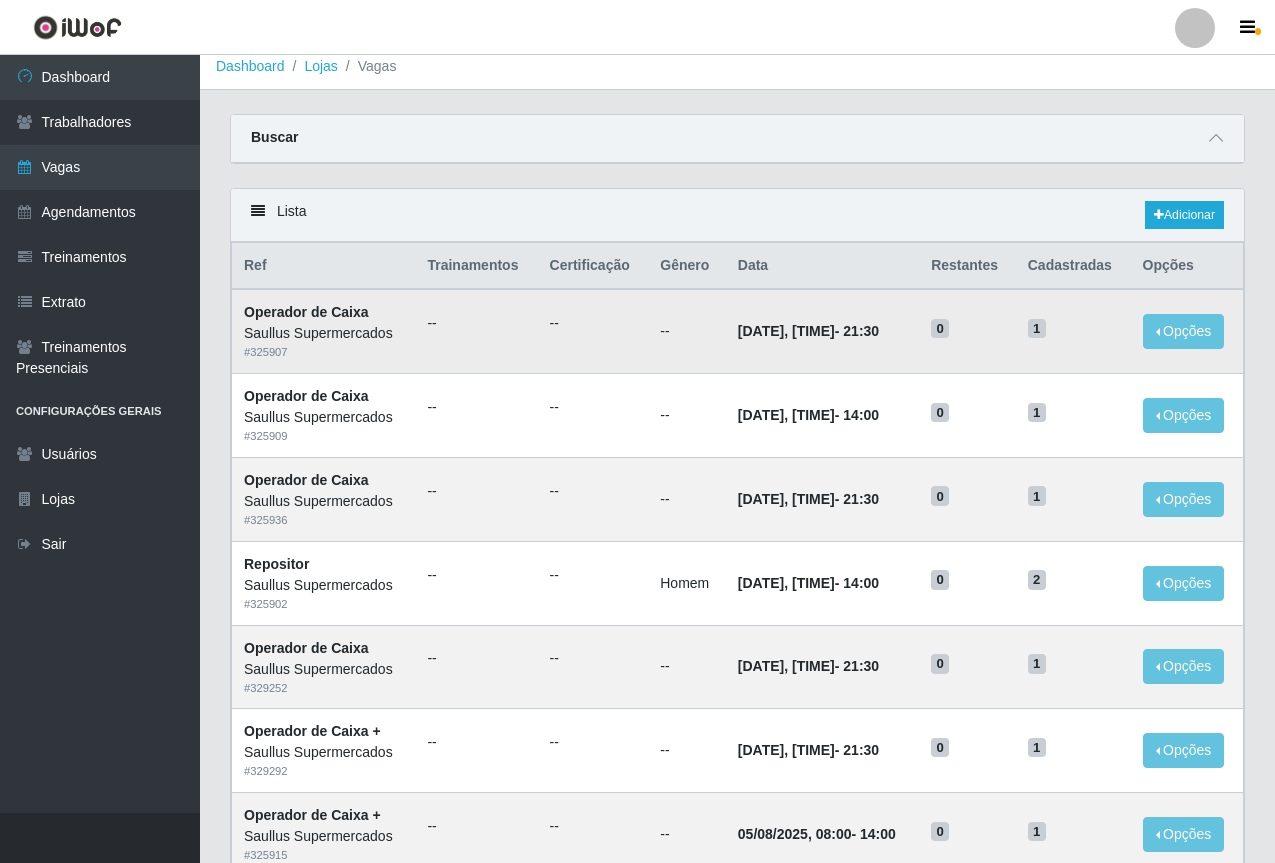 scroll, scrollTop: 0, scrollLeft: 0, axis: both 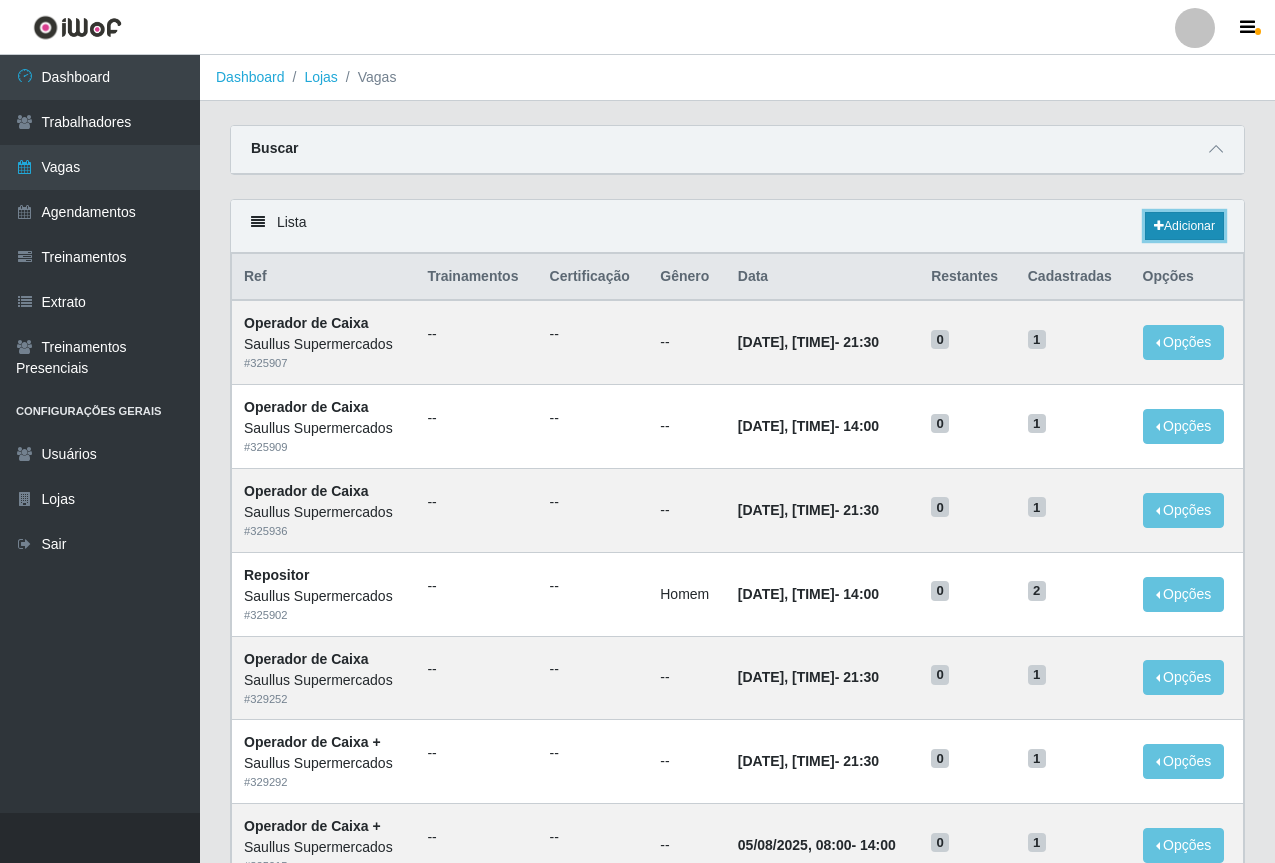 click on "Adicionar" at bounding box center [1184, 226] 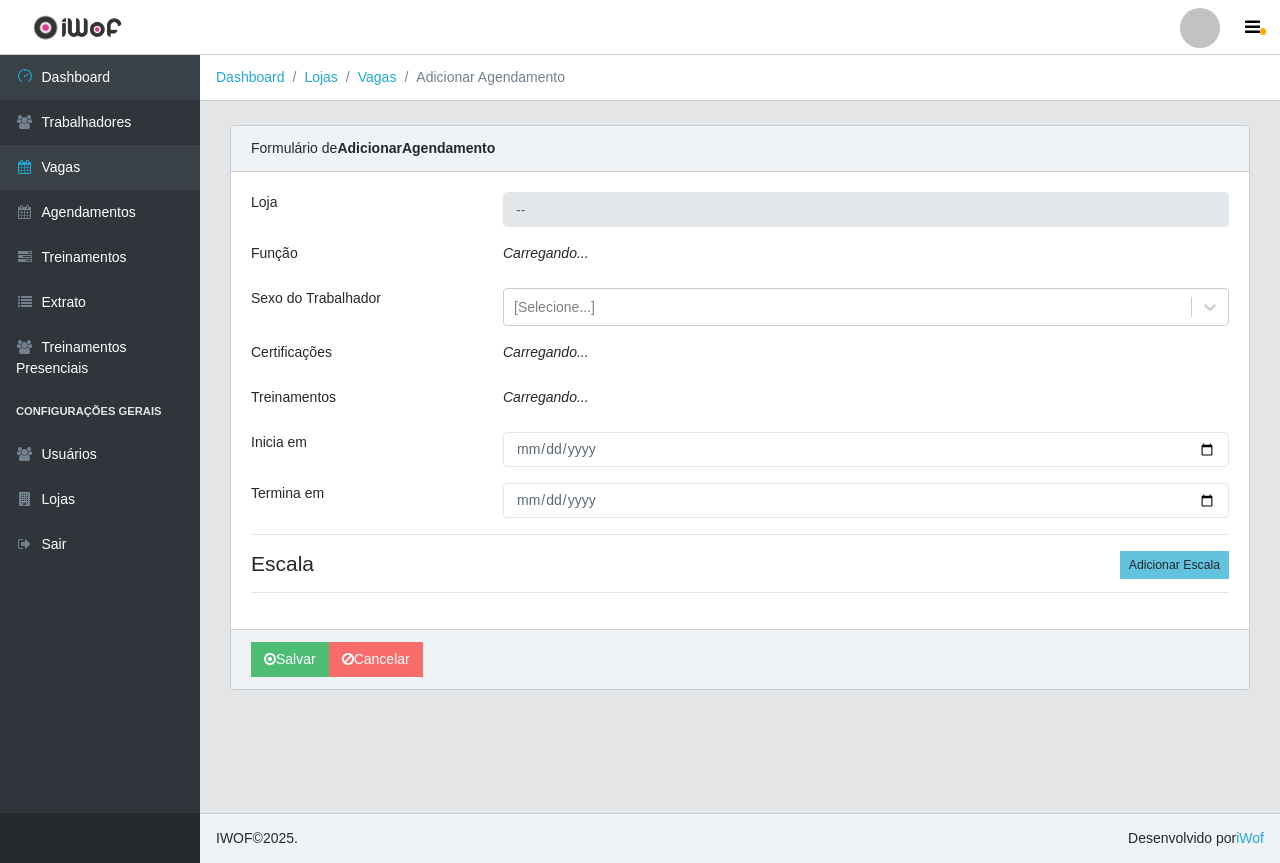 type on "Saullus Supermercados" 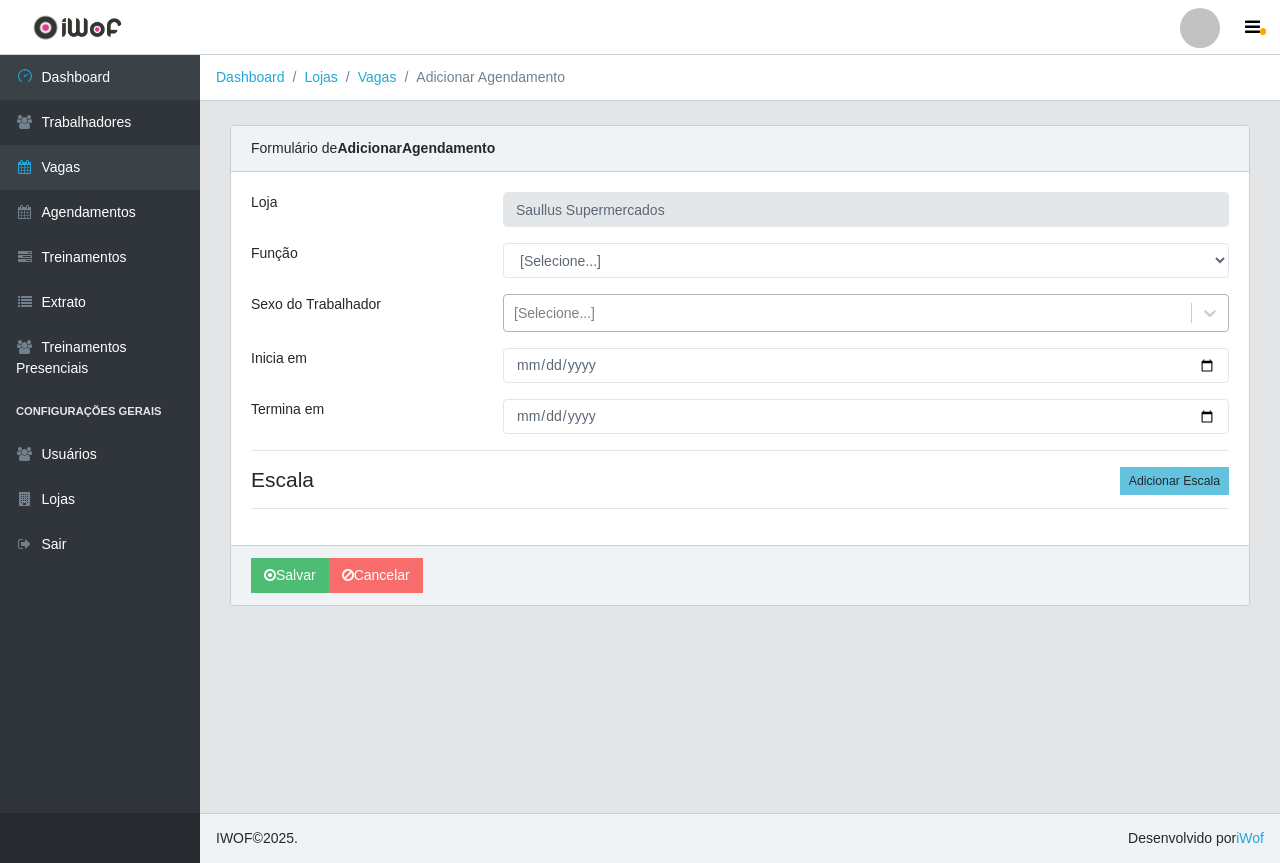 click on "[Selecione...]" at bounding box center (847, 313) 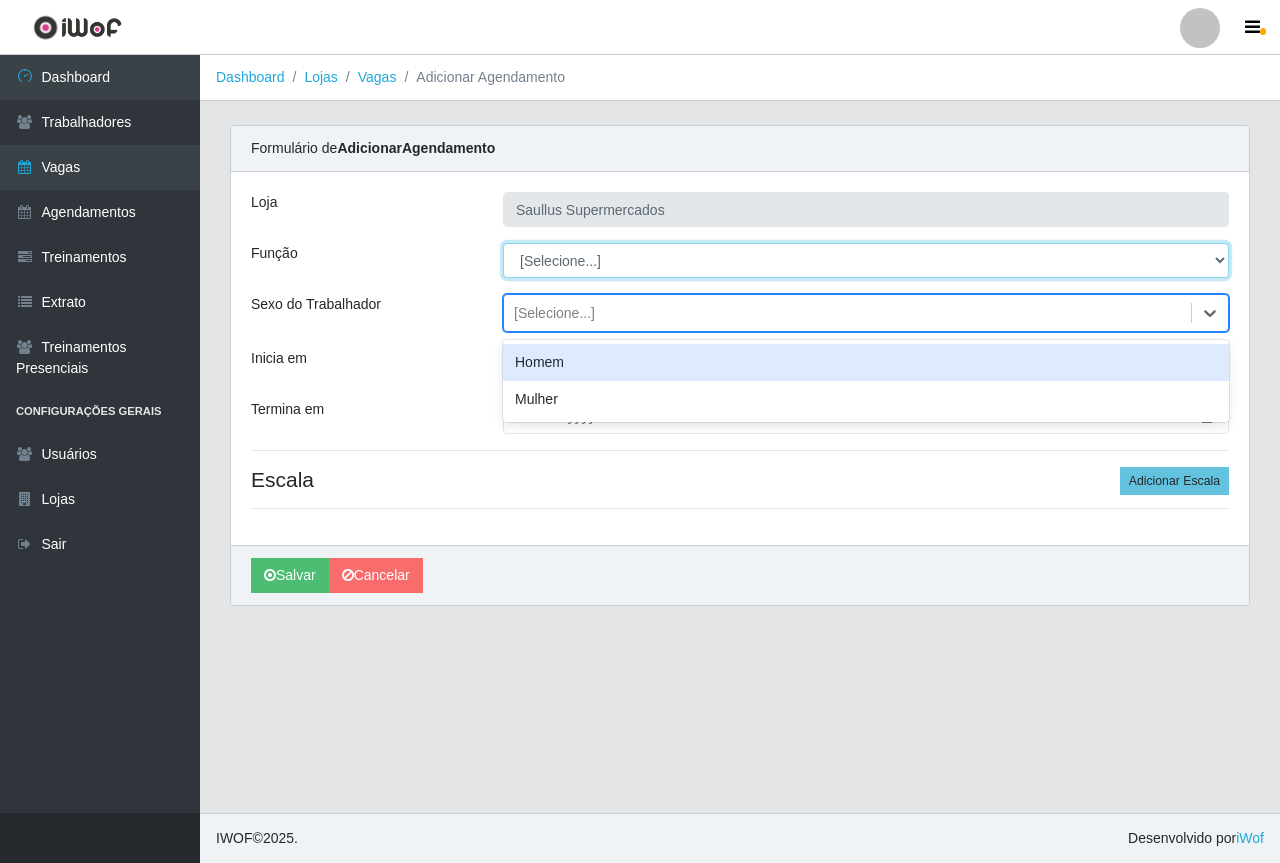 click on "[Selecione...] ASG ASG + ASG ++ Balconista de Açougue  Balconista de Açougue + Balconista de Açougue ++ Balconista de Padaria  Balconista de Padaria + Balconista de Padaria ++ Embalador Embalador + Embalador ++ Operador de Caixa Operador de Caixa + Operador de Caixa ++ Operador de Loja Operador de Loja + Operador de Loja ++ Repositor  Repositor + Repositor ++" at bounding box center [866, 260] 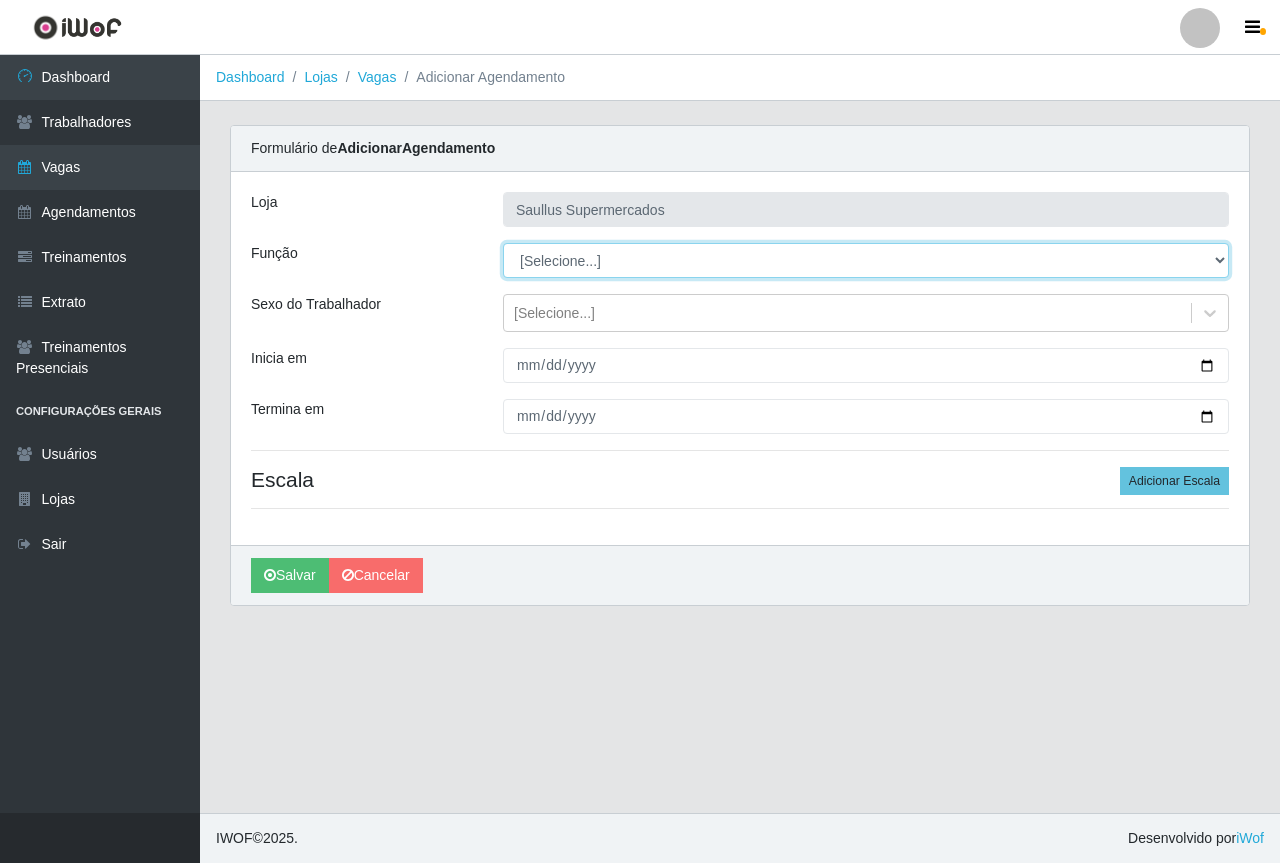 select on "22" 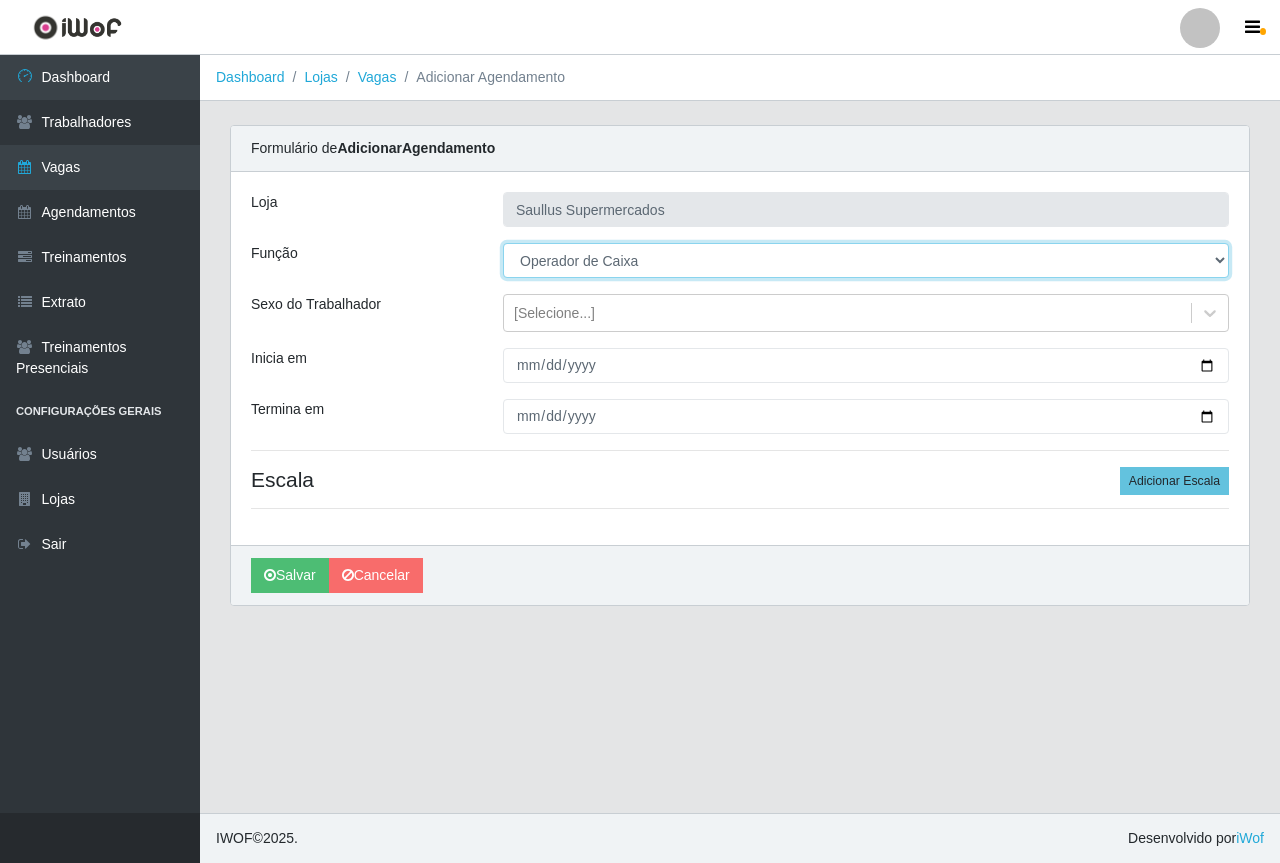 click on "[Selecione...] ASG ASG + ASG ++ Balconista de Açougue  Balconista de Açougue + Balconista de Açougue ++ Balconista de Padaria  Balconista de Padaria + Balconista de Padaria ++ Embalador Embalador + Embalador ++ Operador de Caixa Operador de Caixa + Operador de Caixa ++ Operador de Loja Operador de Loja + Operador de Loja ++ Repositor  Repositor + Repositor ++" at bounding box center (866, 260) 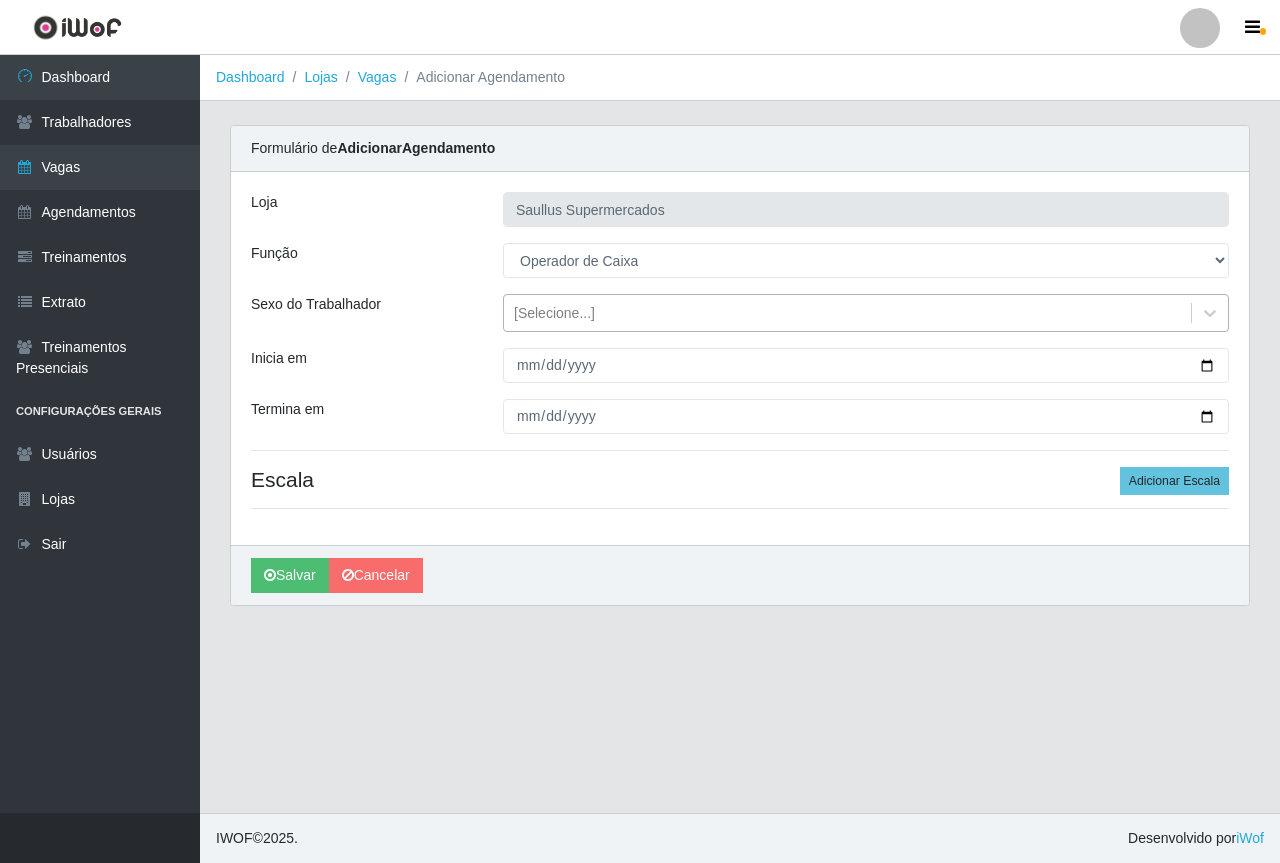 click on "[Selecione...]" at bounding box center [554, 313] 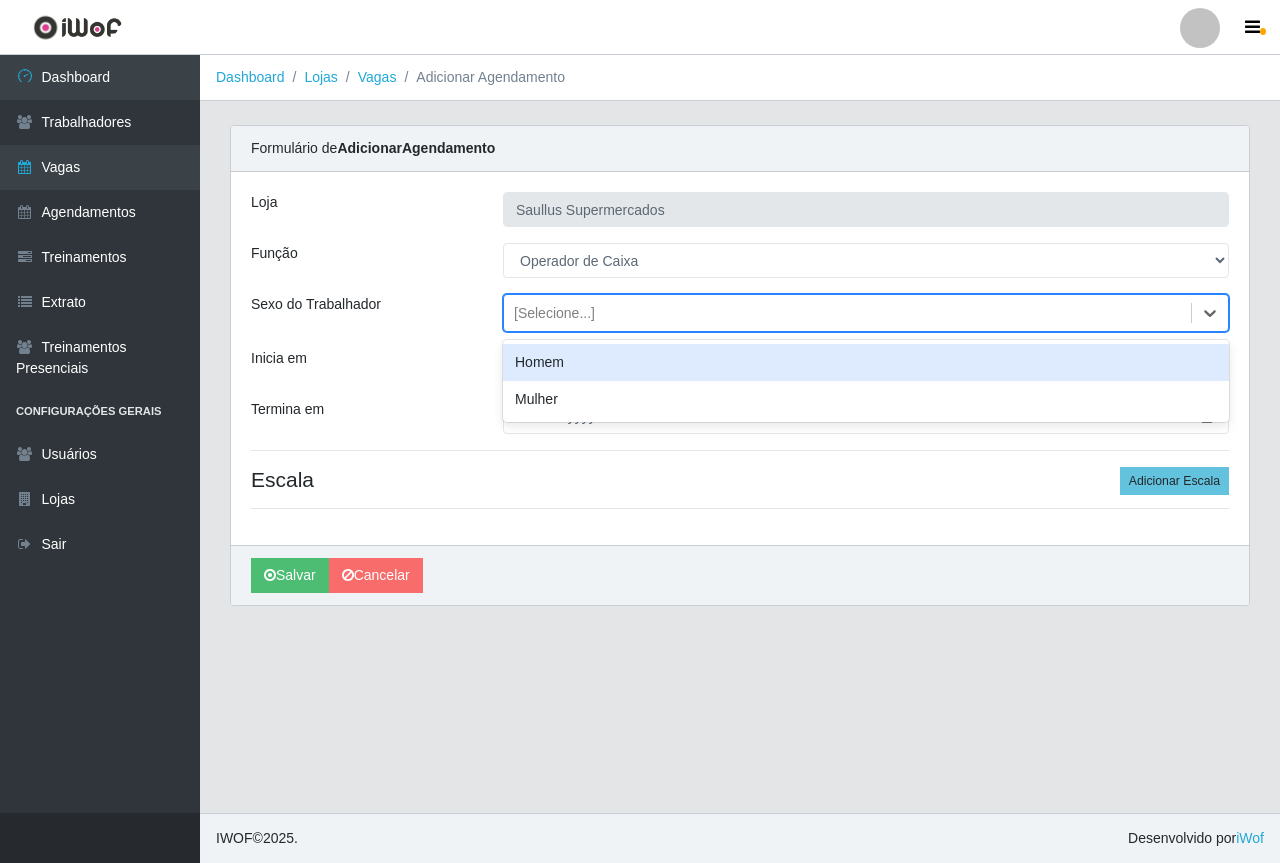 click on "Inicia em" at bounding box center [362, 365] 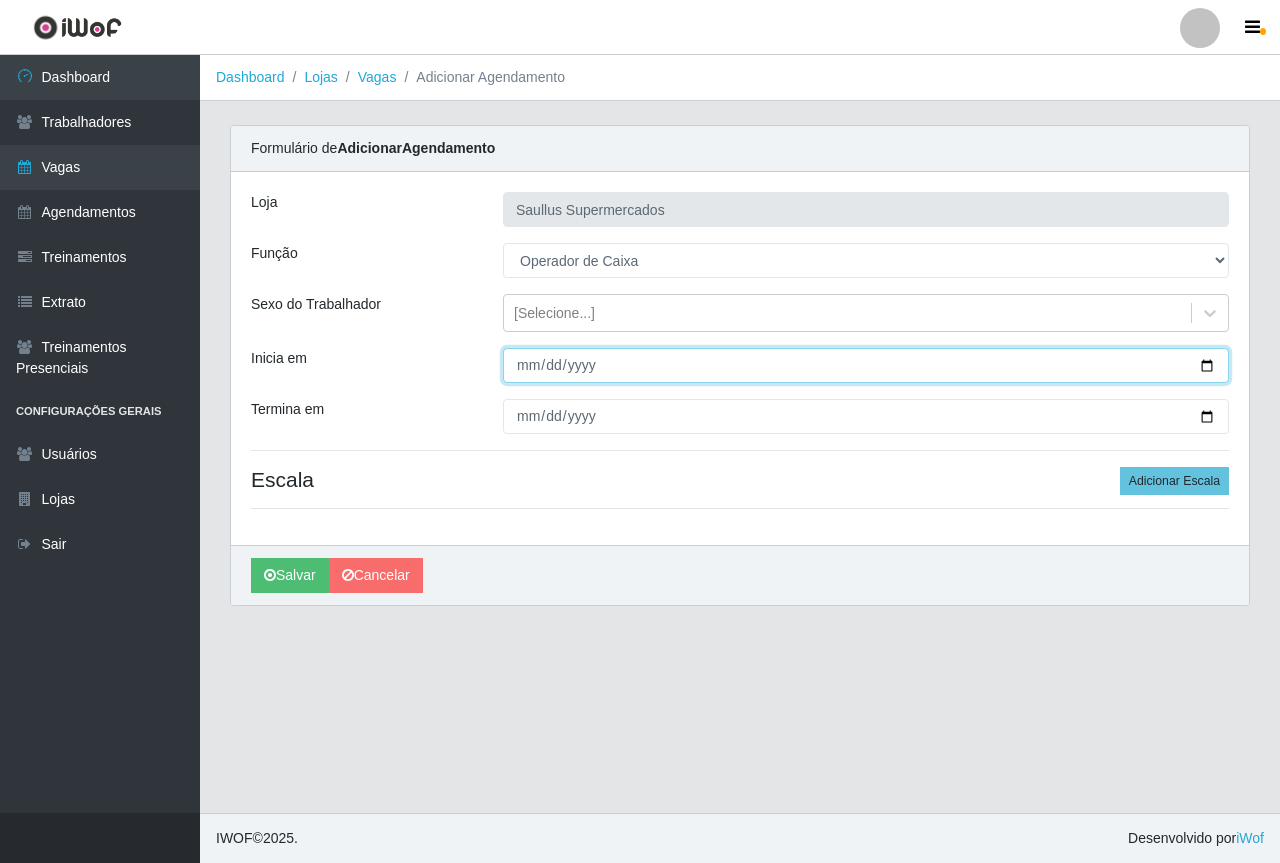 click on "Inicia em" at bounding box center (866, 365) 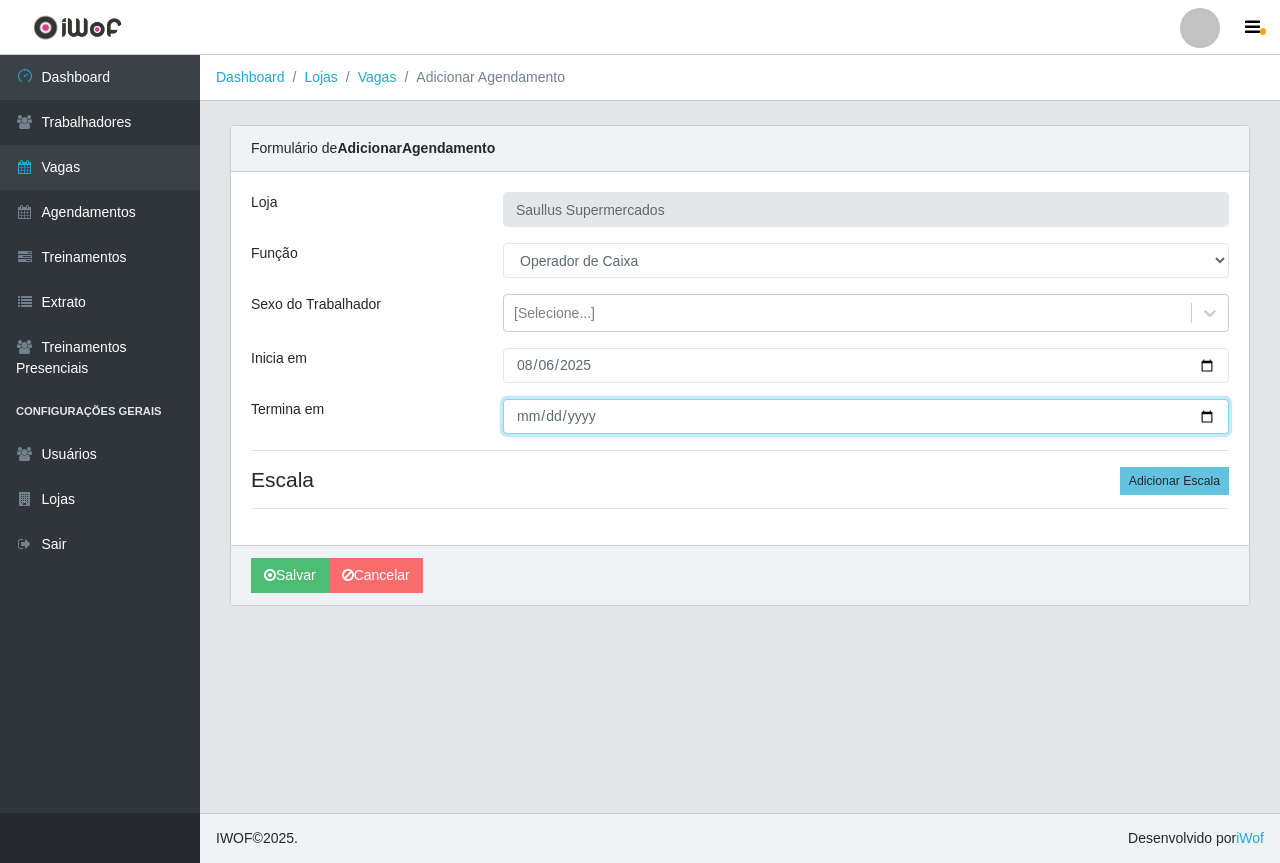 click on "Termina em" at bounding box center (866, 416) 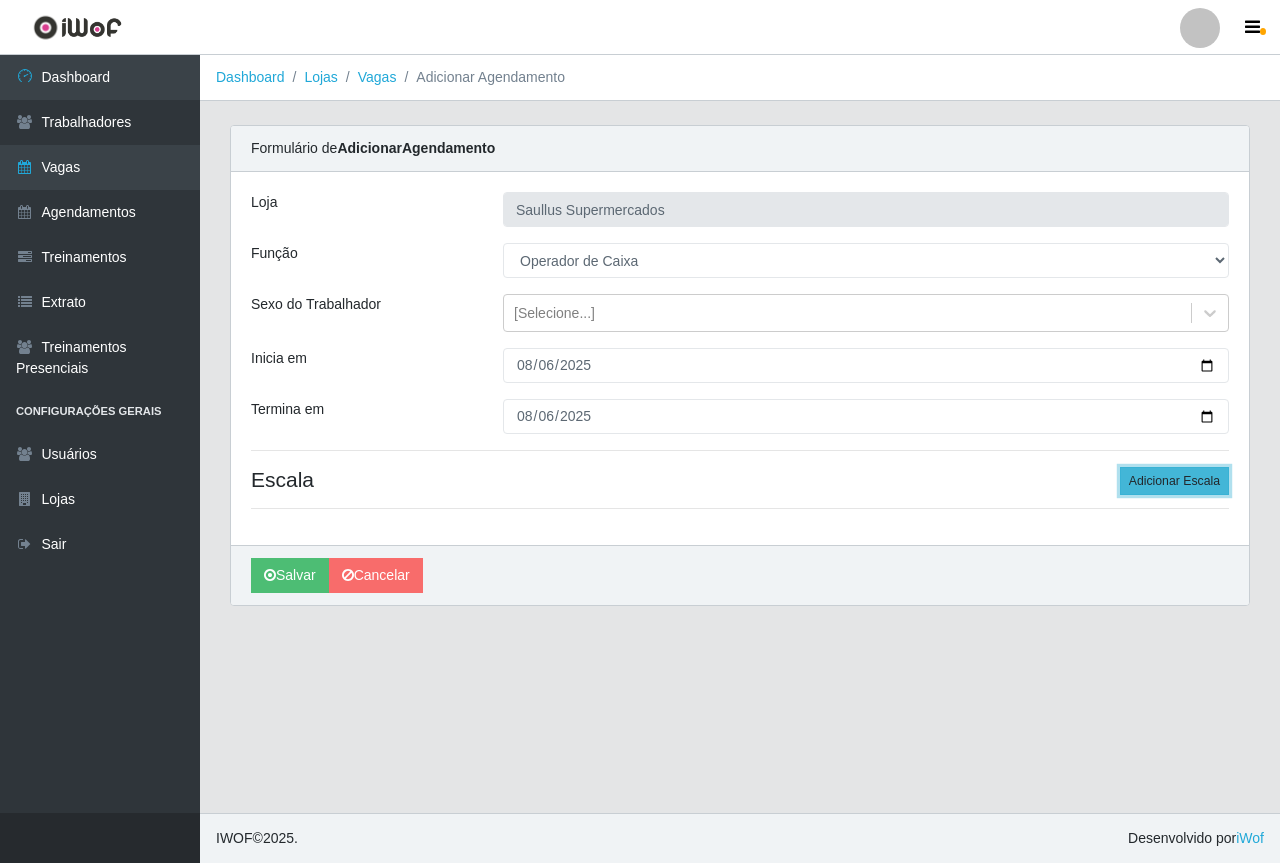 click on "Adicionar Escala" at bounding box center (1174, 481) 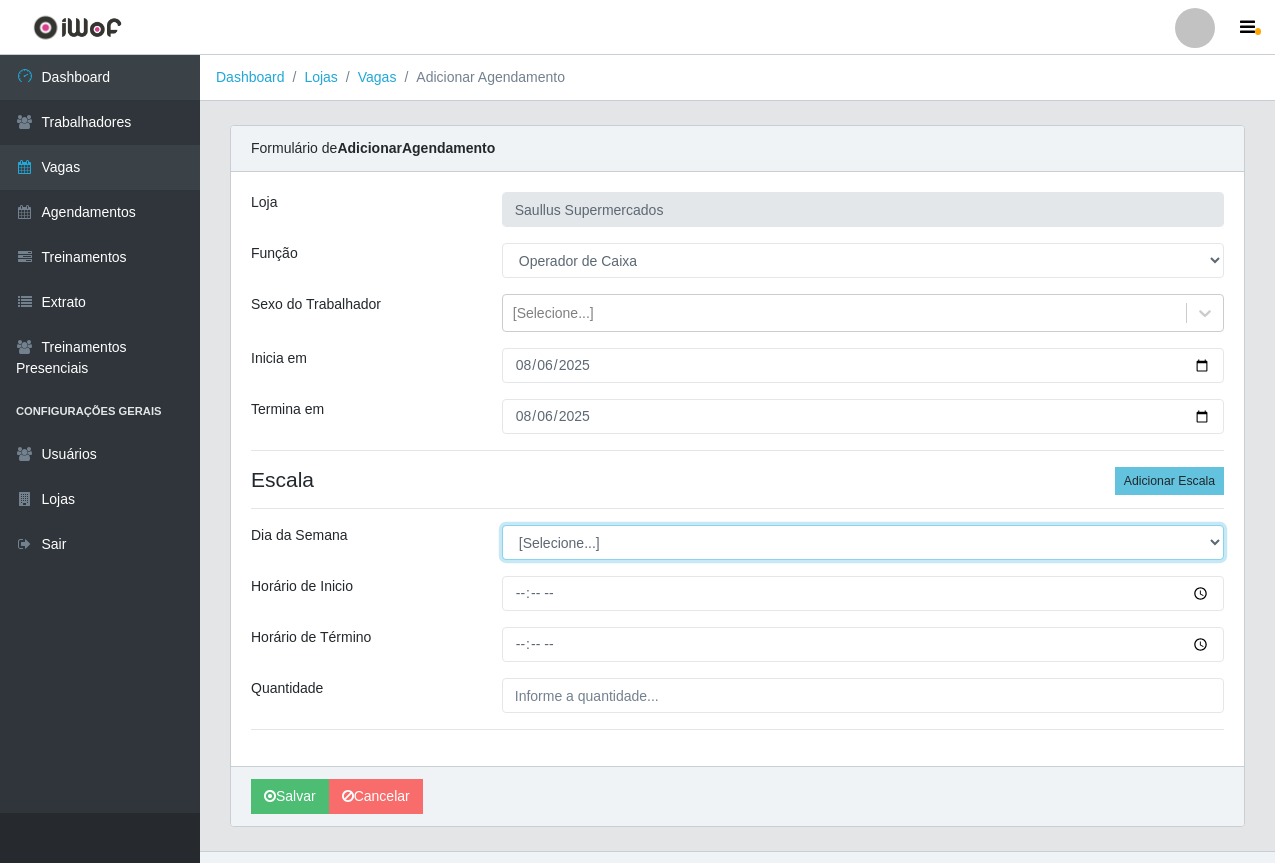 click on "[Selecione...] Segunda Terça Quarta Quinta Sexta Sábado Domingo" at bounding box center (863, 542) 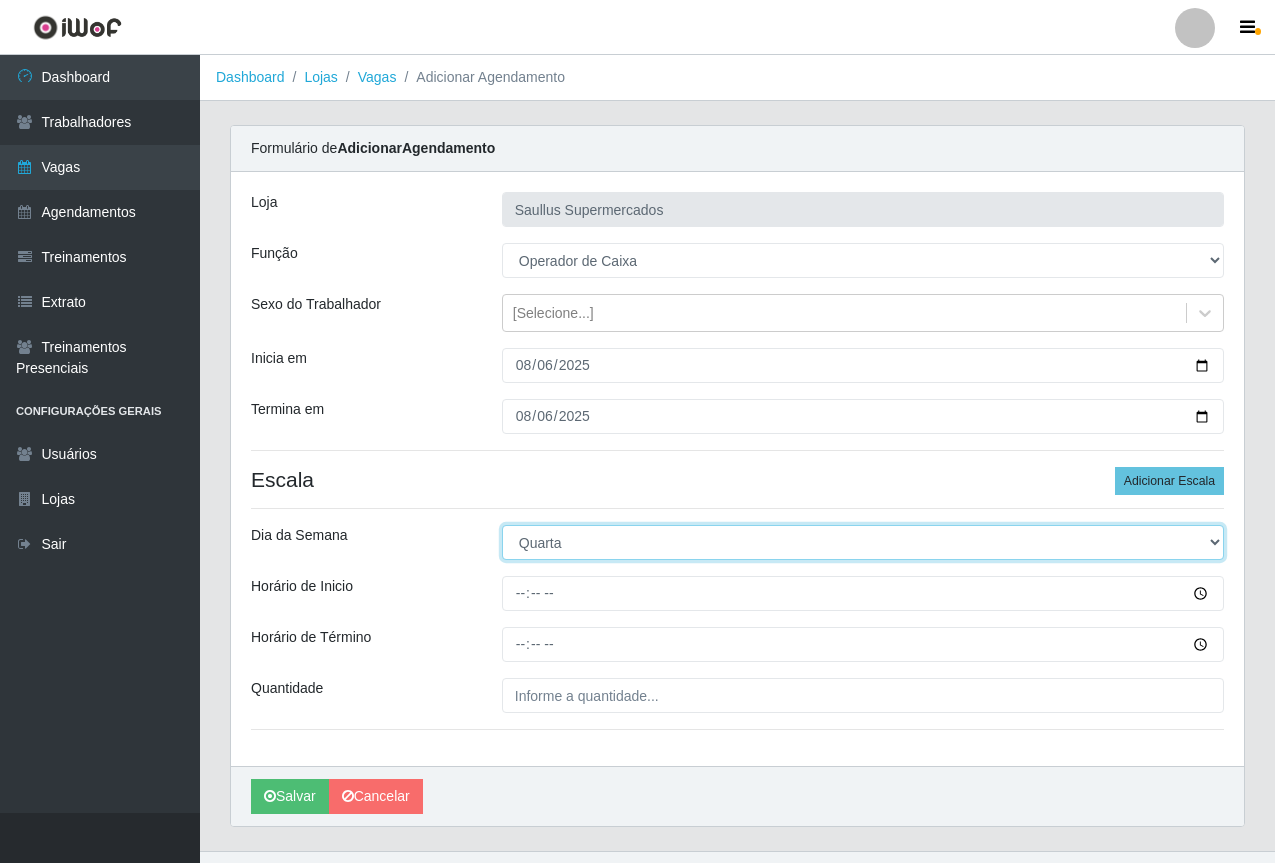 click on "[Selecione...] Segunda Terça Quarta Quinta Sexta Sábado Domingo" at bounding box center [863, 542] 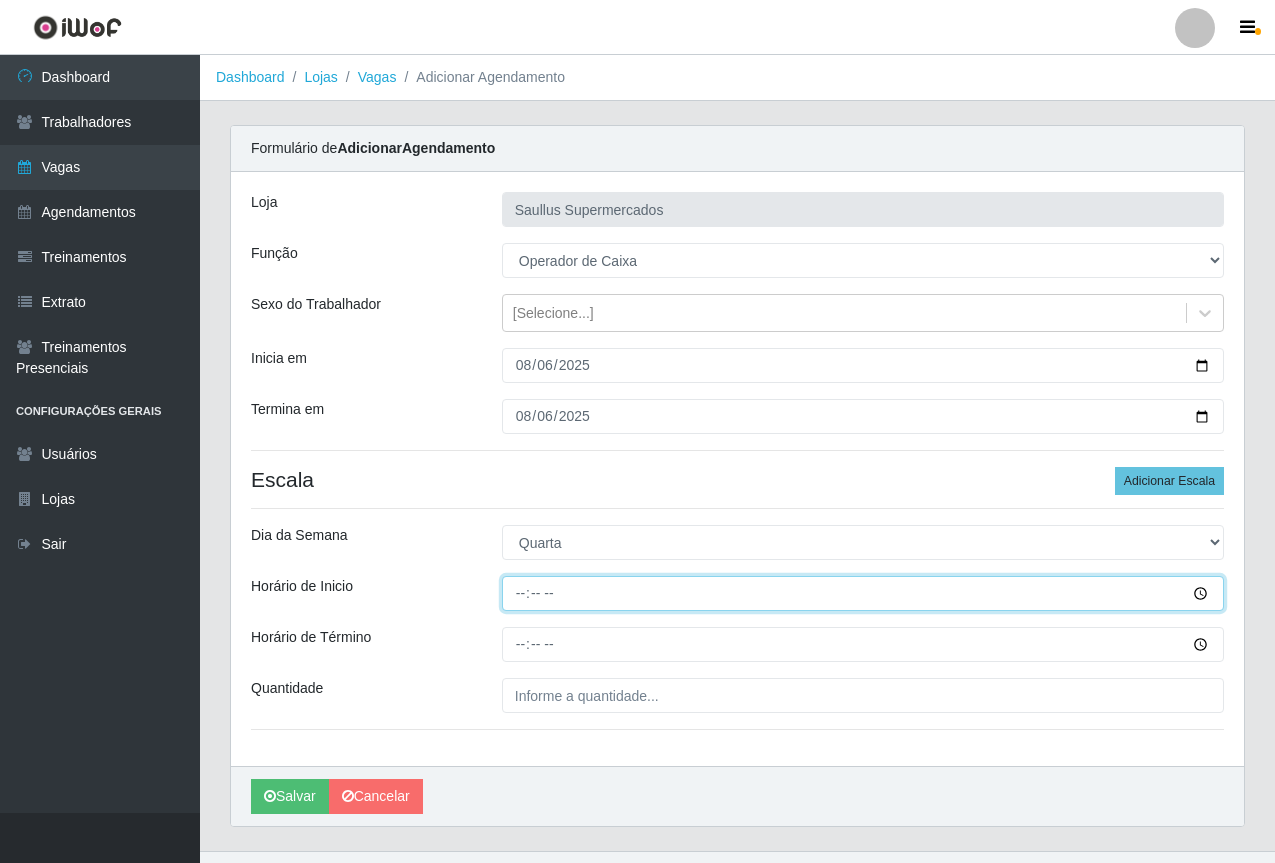 click on "Horário de Inicio" at bounding box center [863, 593] 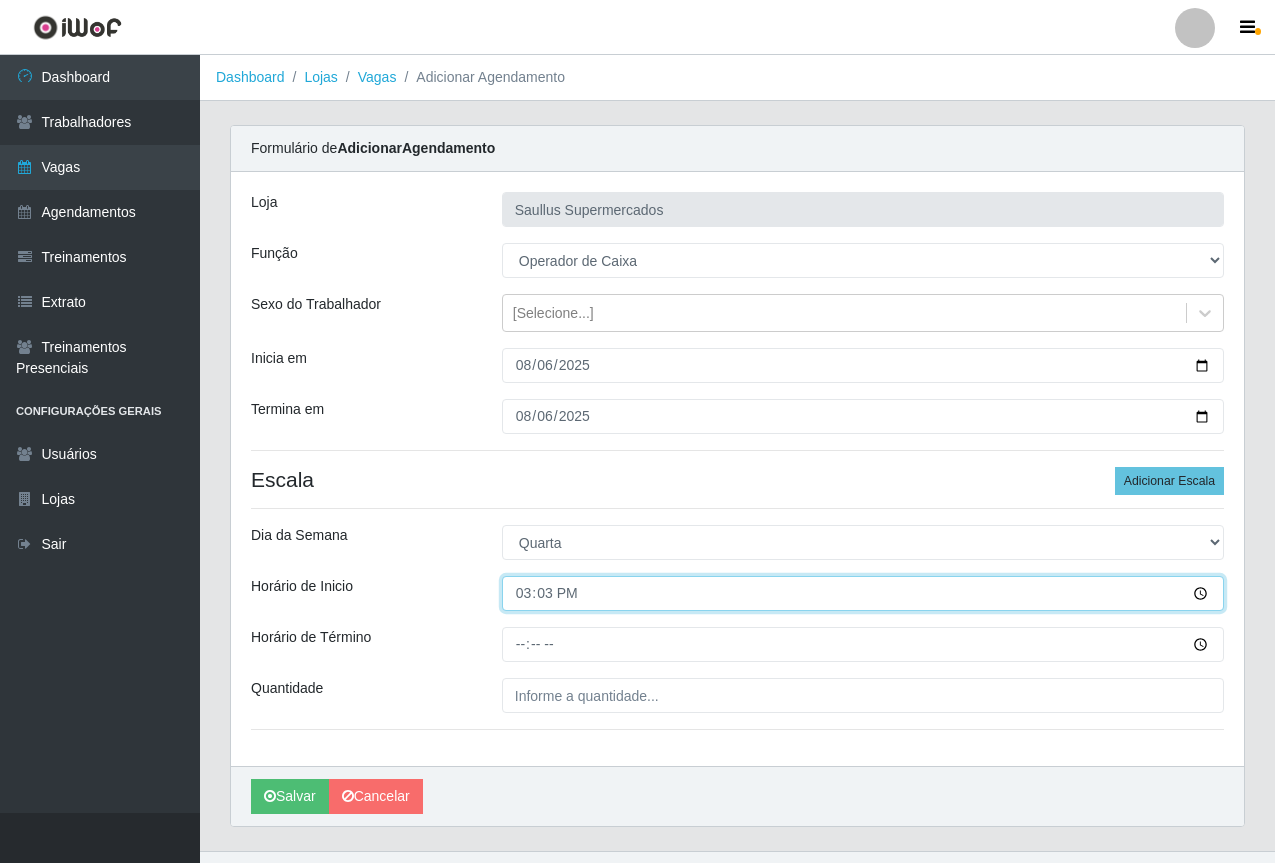 type on "15:30" 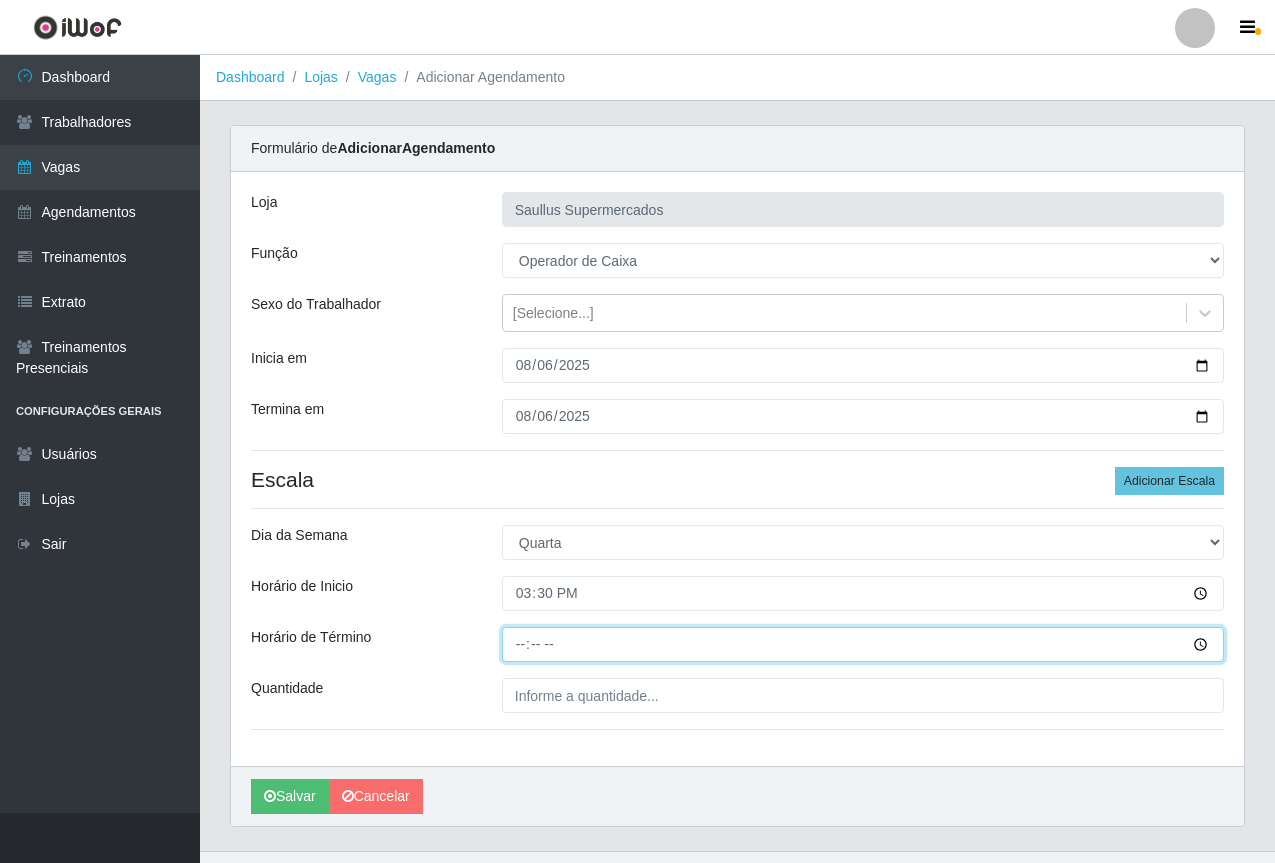 click on "Horário de Término" at bounding box center (863, 644) 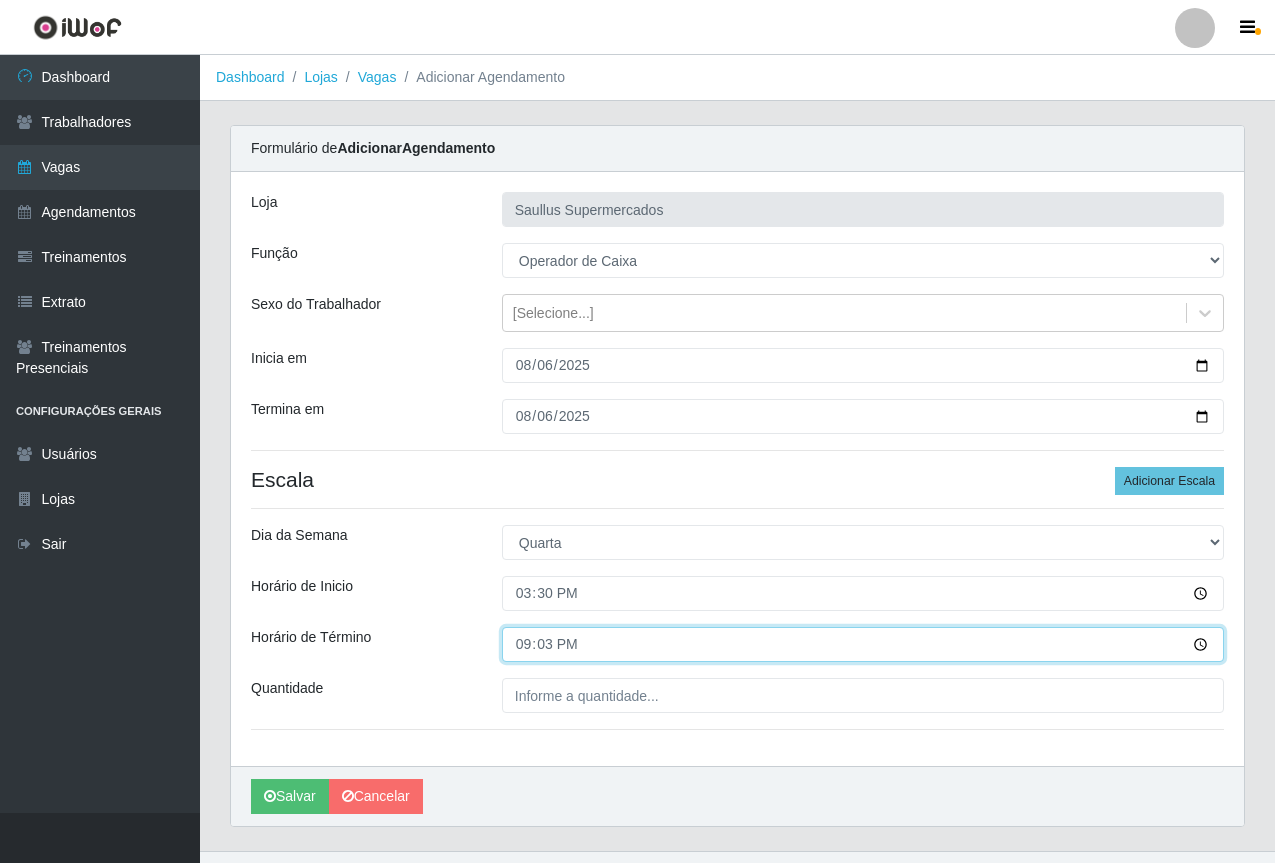 type on "21:30" 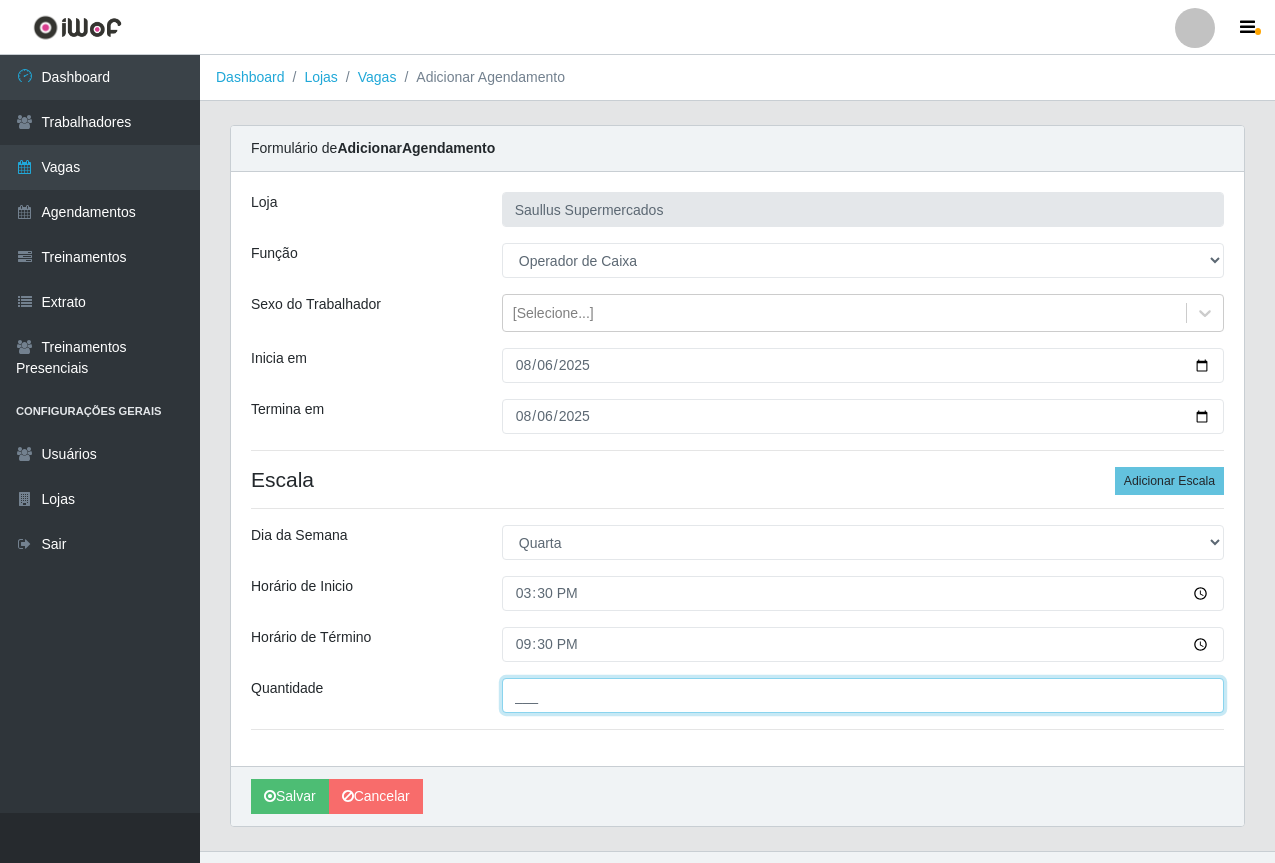 click on "___" at bounding box center [863, 695] 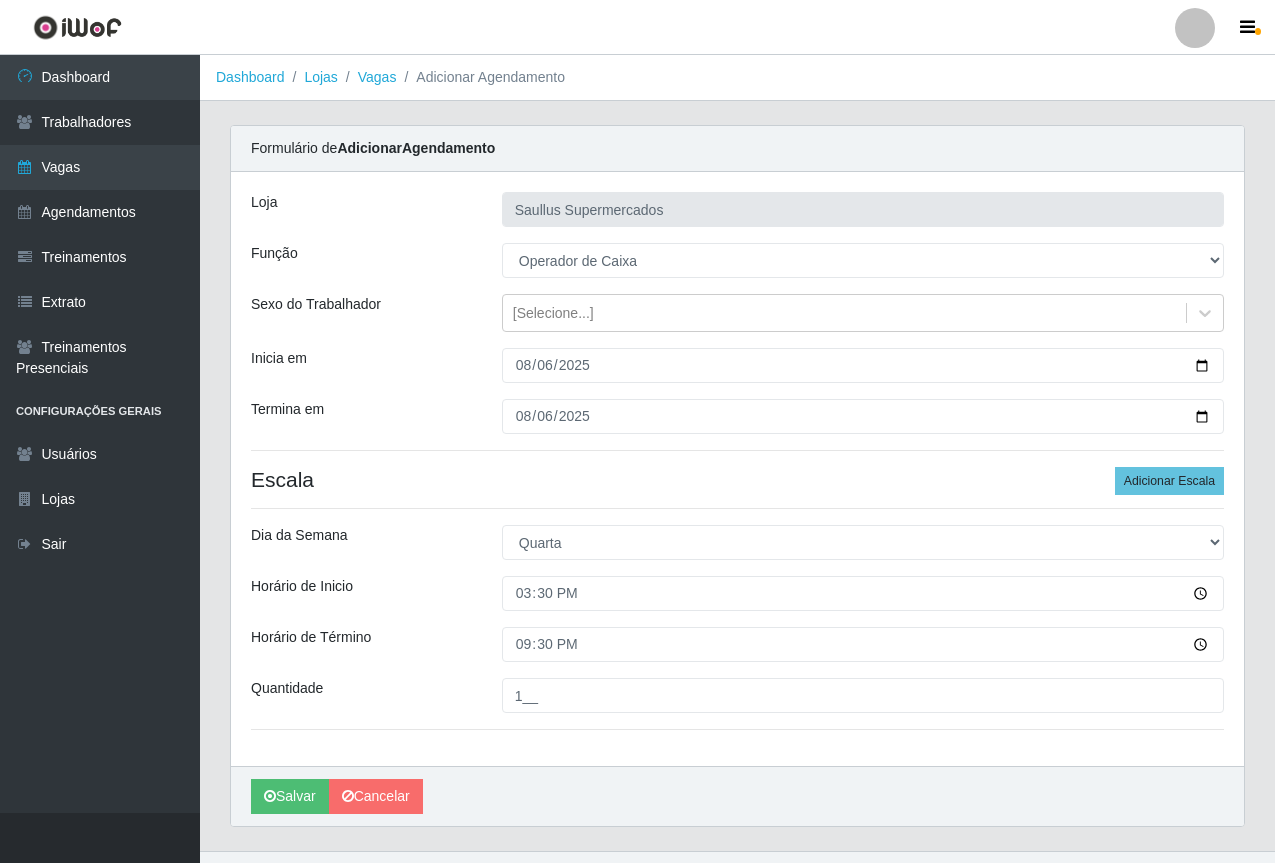 click on "Loja Saullus Supermercados Função [Selecione...] ASG ASG + ASG ++ Balconista de Açougue  Balconista de Açougue + Balconista de Açougue ++ Balconista de Padaria  Balconista de Padaria + Balconista de Padaria ++ Embalador Embalador + Embalador ++ Operador de Caixa Operador de Caixa + Operador de Caixa ++ Operador de Loja Operador de Loja + Operador de Loja ++ Repositor  Repositor + Repositor ++ Sexo do Trabalhador [Selecione...] Inicia em [DATE] Termina em [DATE] Escala Adicionar Escala Dia da Semana [Selecione...] Segunda Terça Quarta Quinta Sexta Sábado Domingo Horário de Inicio [TIME] Horário de Término [TIME] Quantidade 1__" at bounding box center [737, 469] 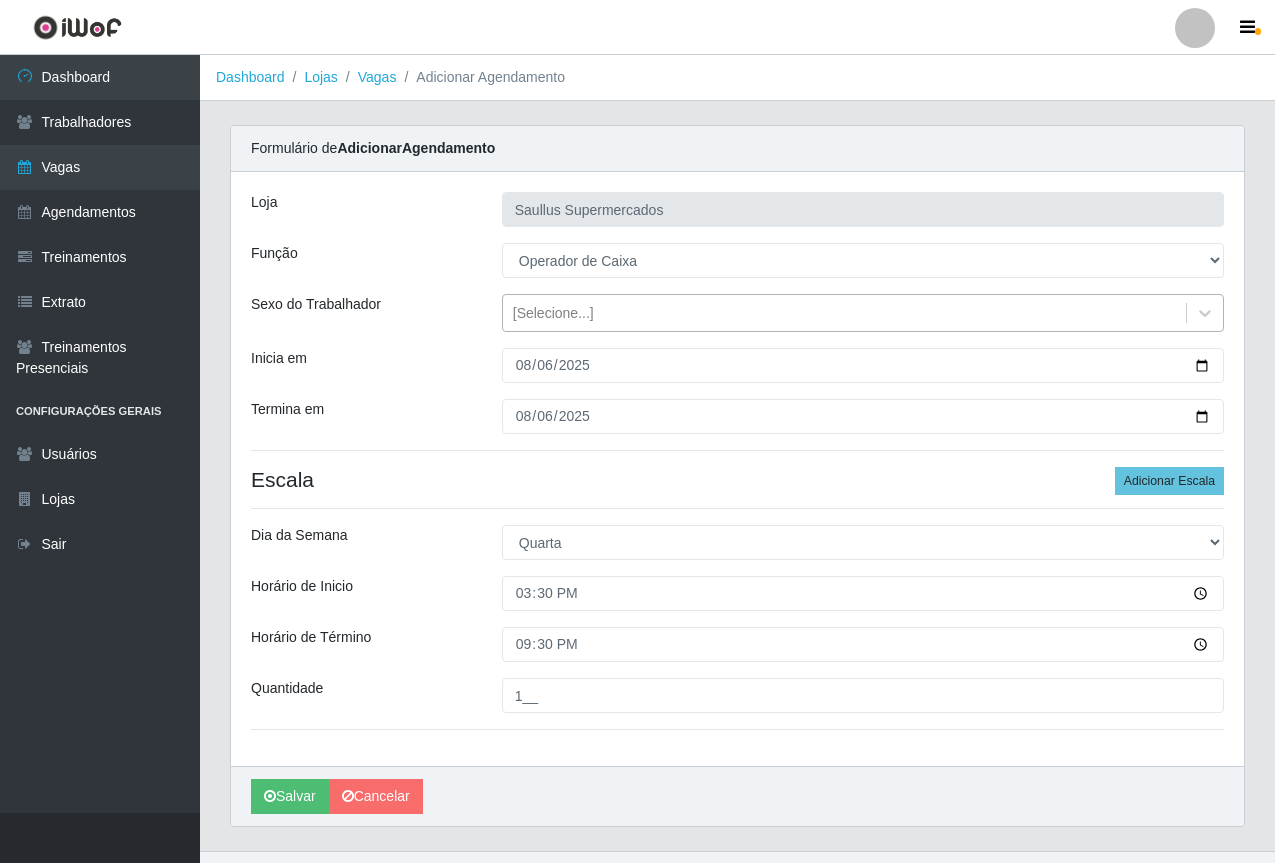 click on "[Selecione...]" at bounding box center [553, 313] 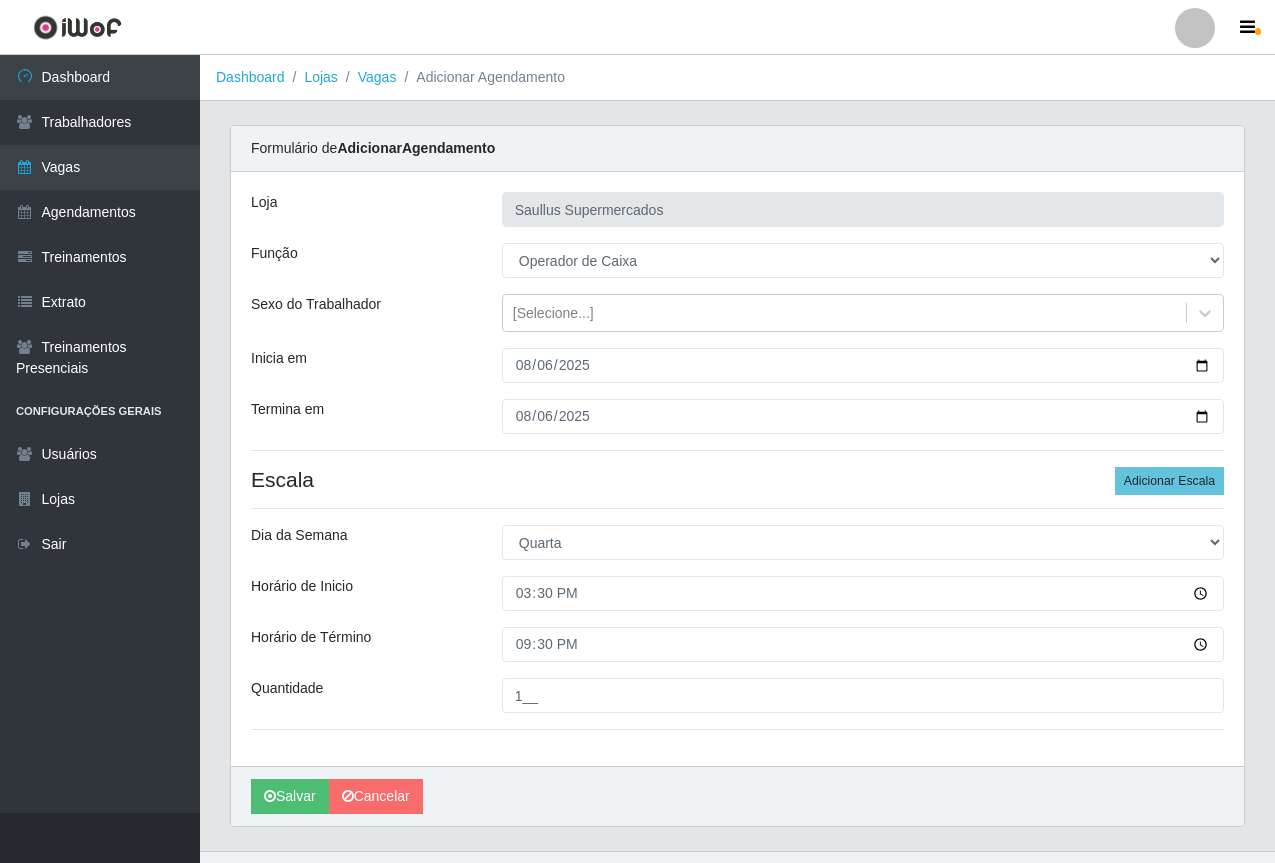 click on "Loja Saullus Supermercados Função [Selecione...] ASG ASG + ASG ++ Balconista de Açougue  Balconista de Açougue + Balconista de Açougue ++ Balconista de Padaria  Balconista de Padaria + Balconista de Padaria ++ Embalador Embalador + Embalador ++ Operador de Caixa Operador de Caixa + Operador de Caixa ++ Operador de Loja Operador de Loja + Operador de Loja ++ Repositor  Repositor + Repositor ++ Sexo do Trabalhador [Selecione...] Inicia em [DATE] Termina em [DATE] Escala Adicionar Escala Dia da Semana [Selecione...] Segunda Terça Quarta Quinta Sexta Sábado Domingo Horário de Inicio [TIME] Horário de Término [TIME] Quantidade 1__" at bounding box center (737, 469) 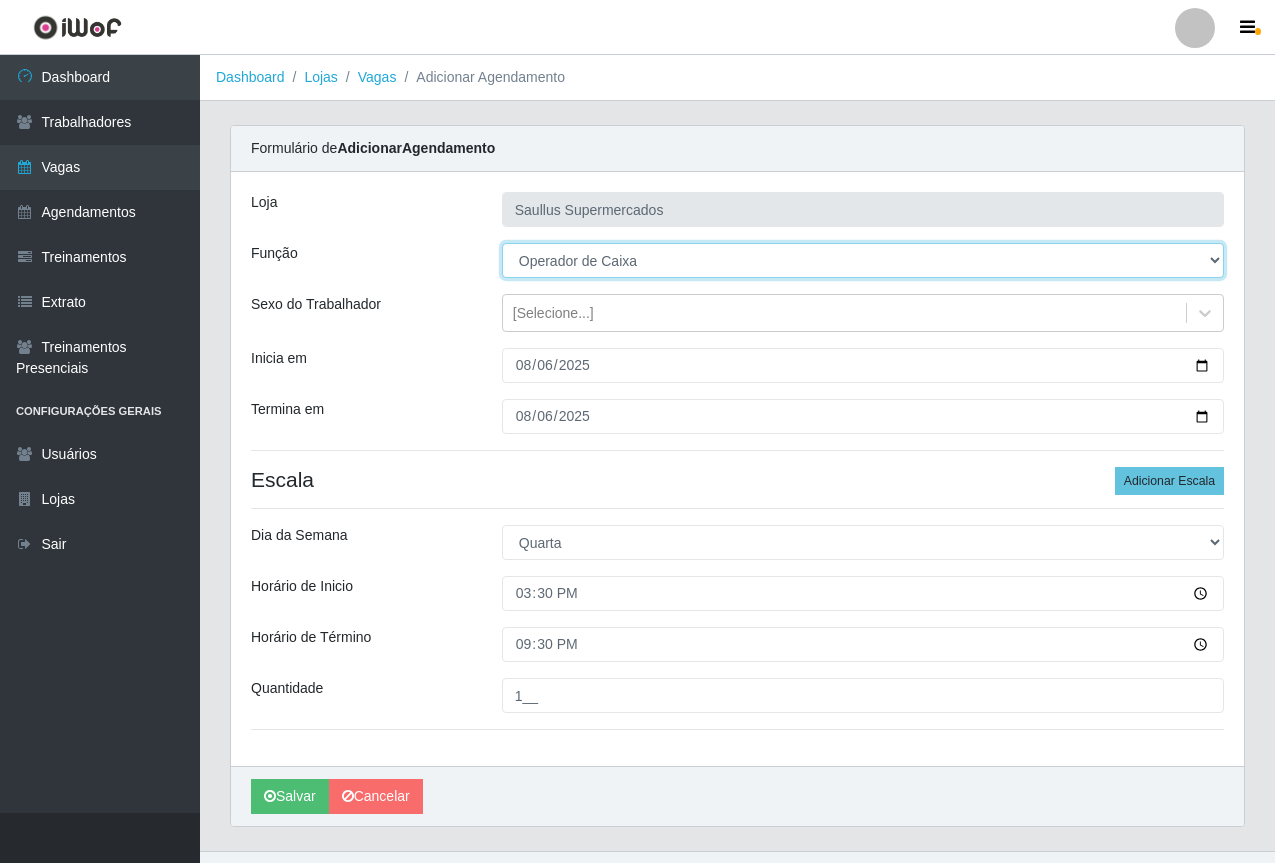 click on "[Selecione...] ASG ASG + ASG ++ Balconista de Açougue  Balconista de Açougue + Balconista de Açougue ++ Balconista de Padaria  Balconista de Padaria + Balconista de Padaria ++ Embalador Embalador + Embalador ++ Operador de Caixa Operador de Caixa + Operador de Caixa ++ Operador de Loja Operador de Loja + Operador de Loja ++ Repositor  Repositor + Repositor ++" at bounding box center [863, 260] 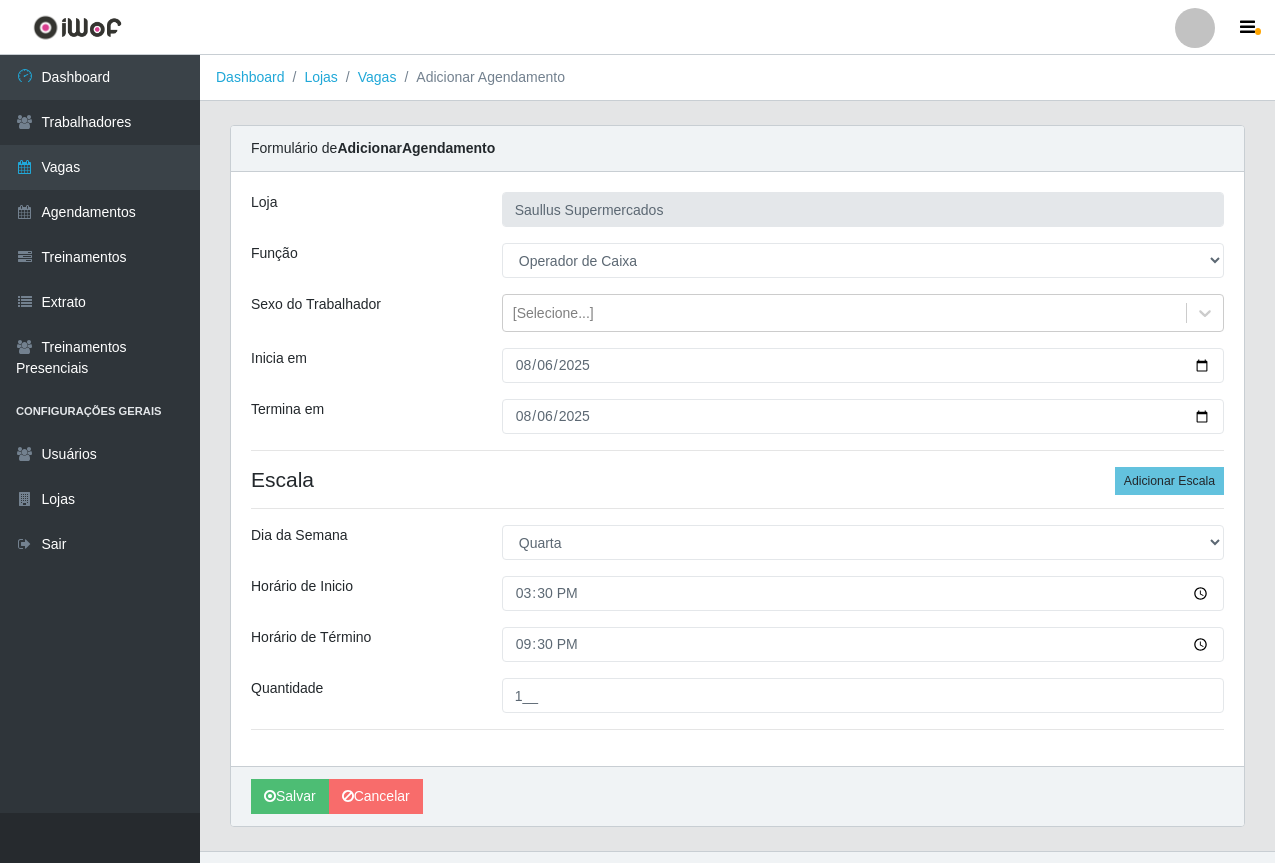 click on "Sexo do Trabalhador" at bounding box center [361, 313] 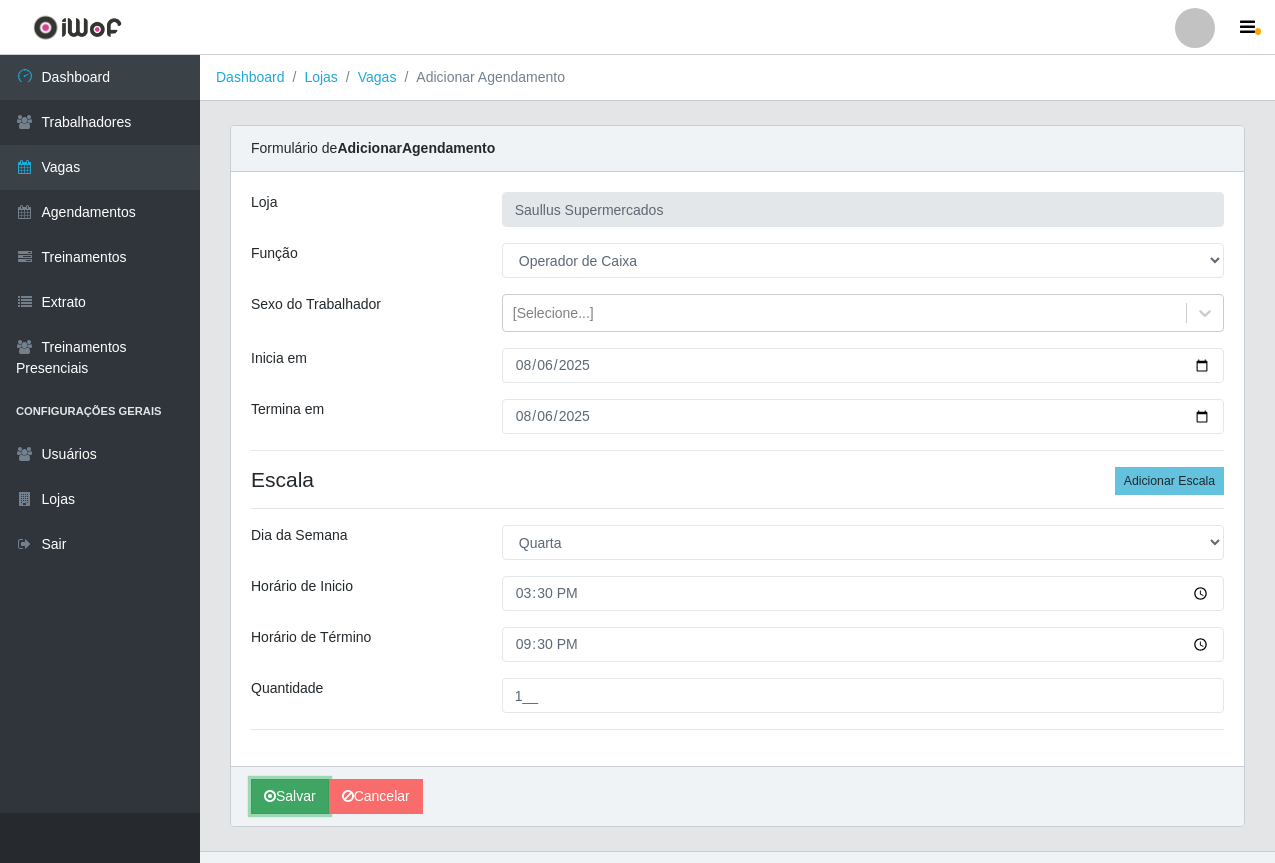 click on "Salvar" at bounding box center (290, 796) 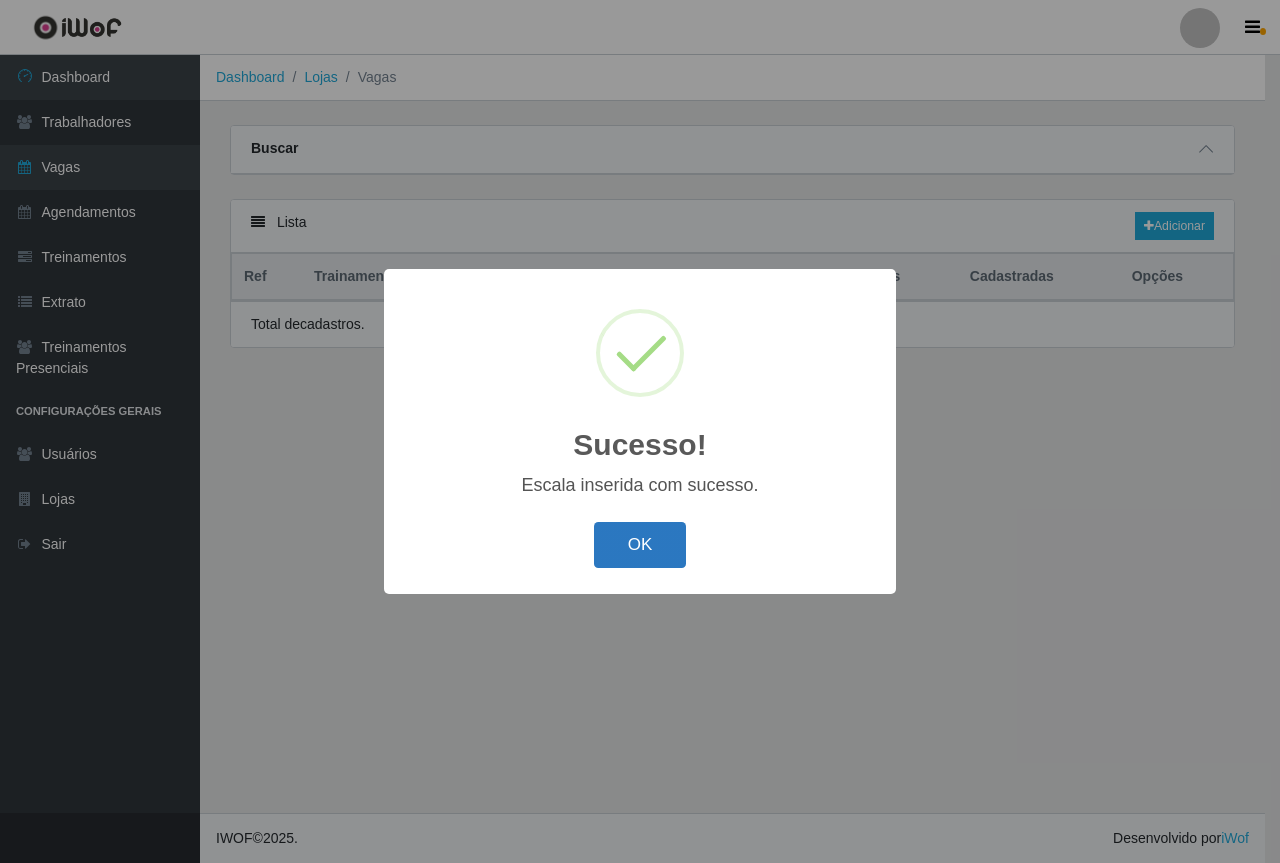 click on "OK" at bounding box center [640, 545] 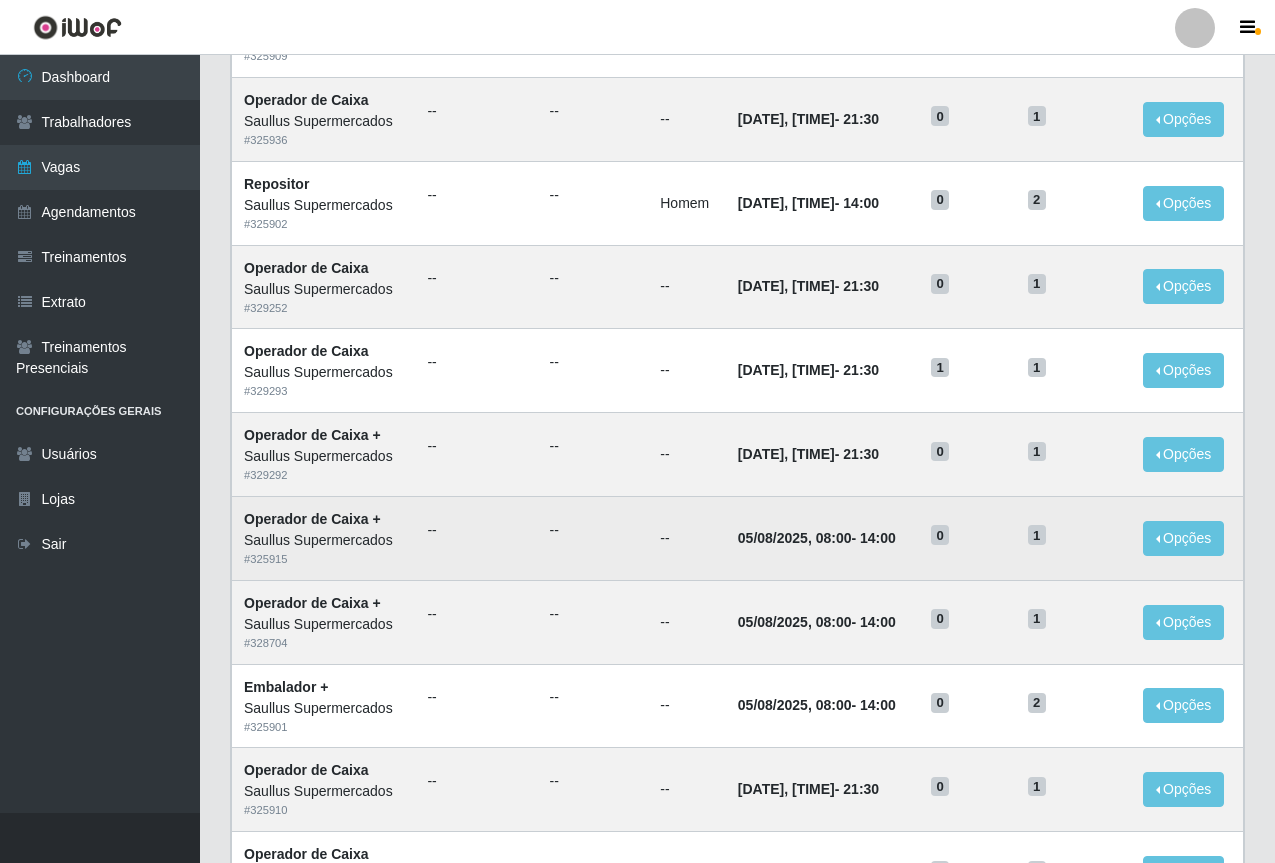 scroll, scrollTop: 332, scrollLeft: 0, axis: vertical 